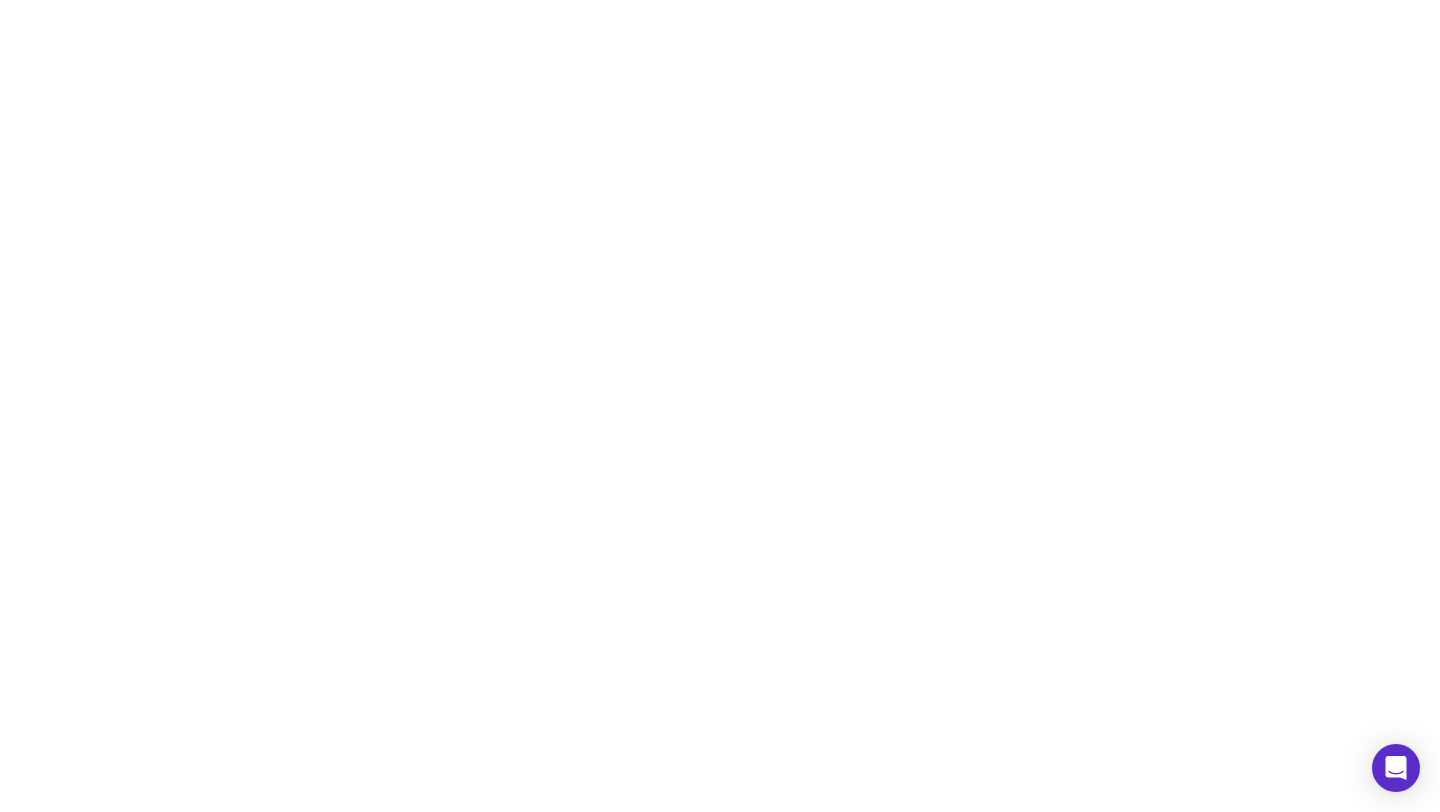 scroll, scrollTop: 0, scrollLeft: 0, axis: both 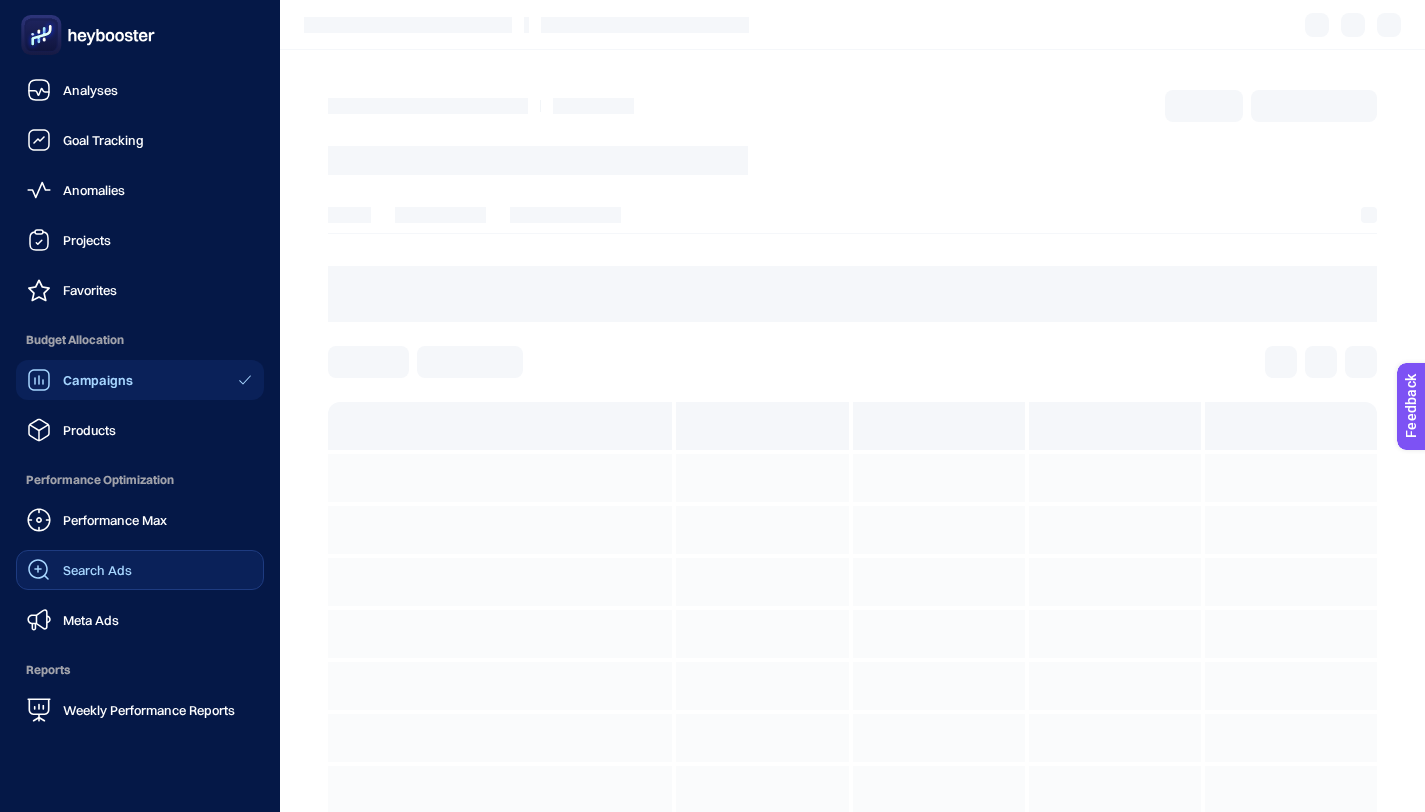 click on "Search Ads" at bounding box center [79, 570] 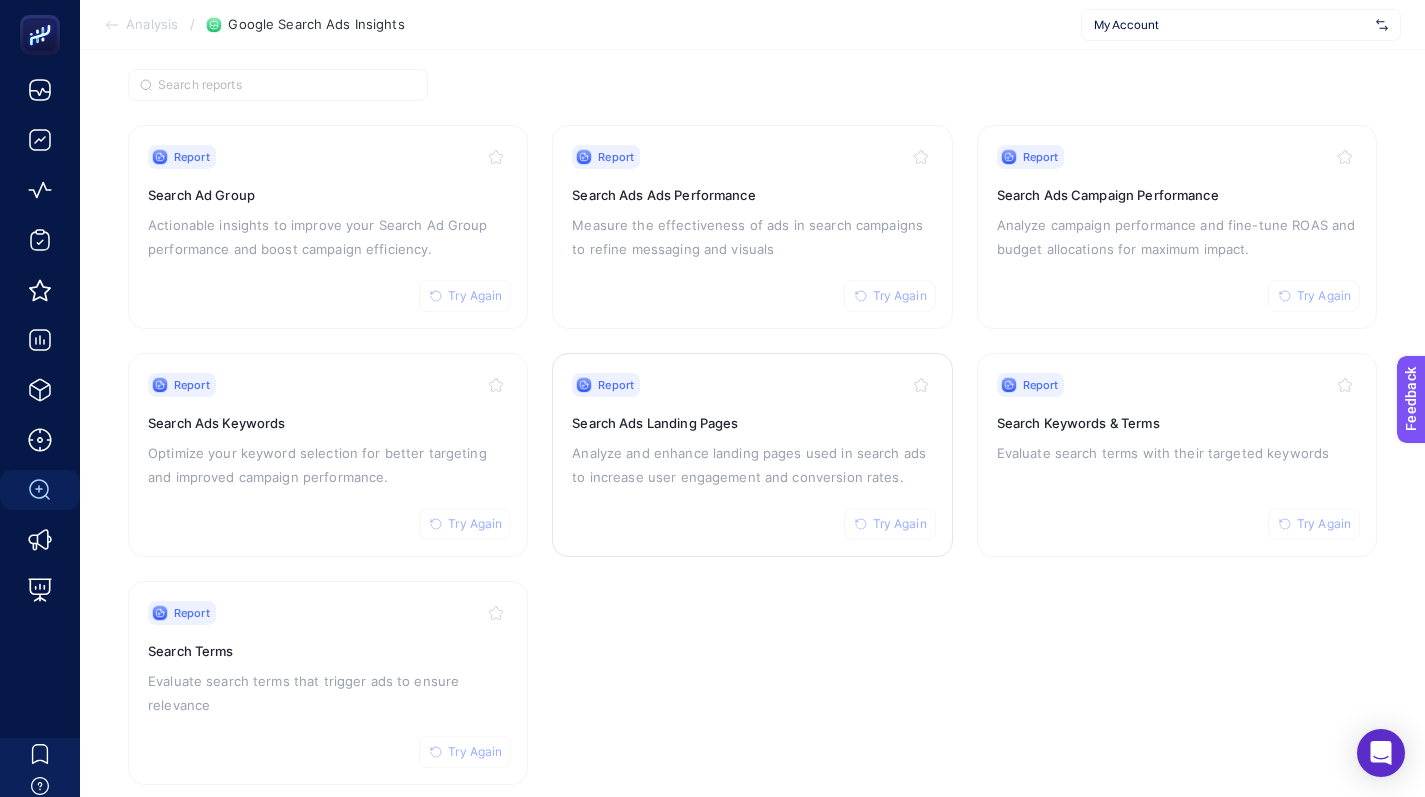 scroll, scrollTop: 184, scrollLeft: 0, axis: vertical 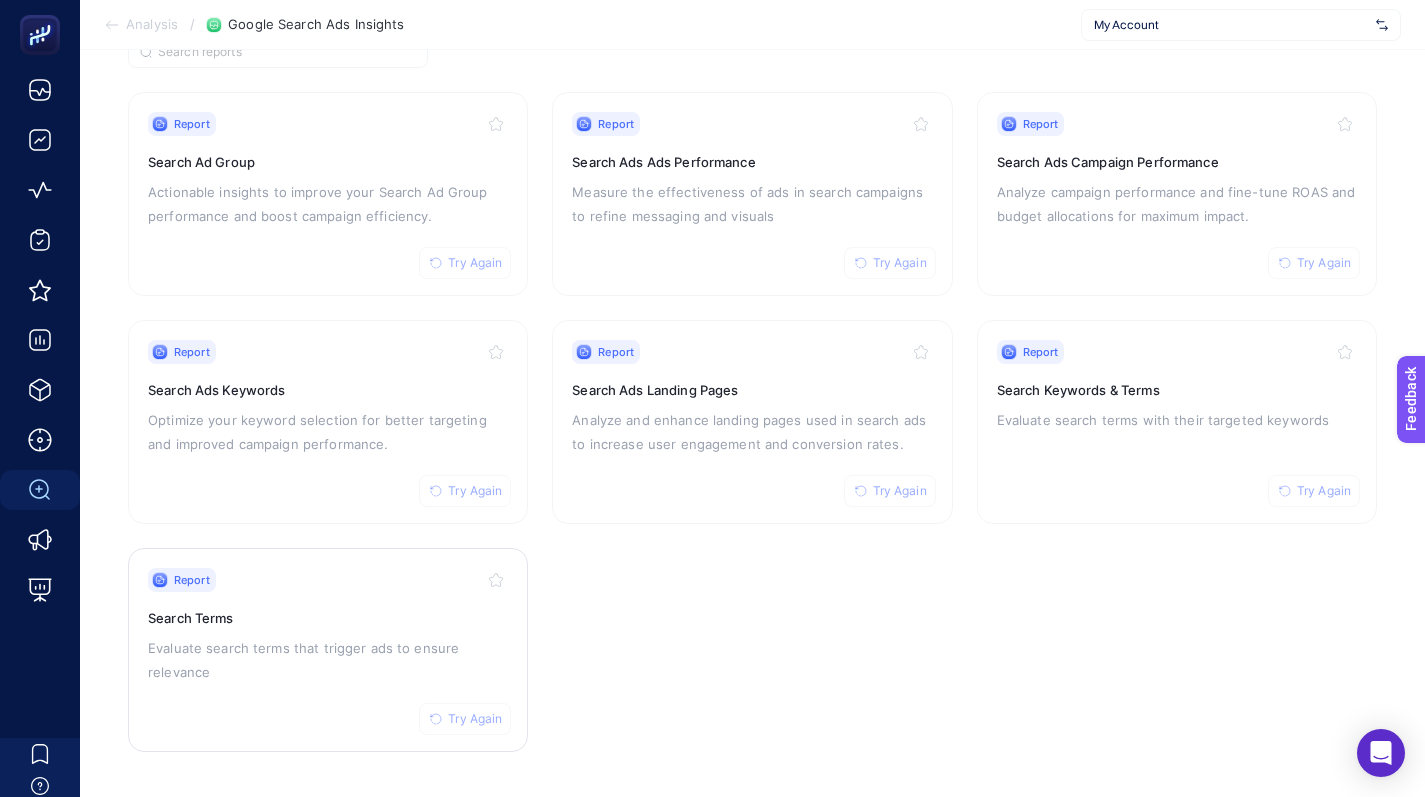 click on "Search Terms" at bounding box center (328, 618) 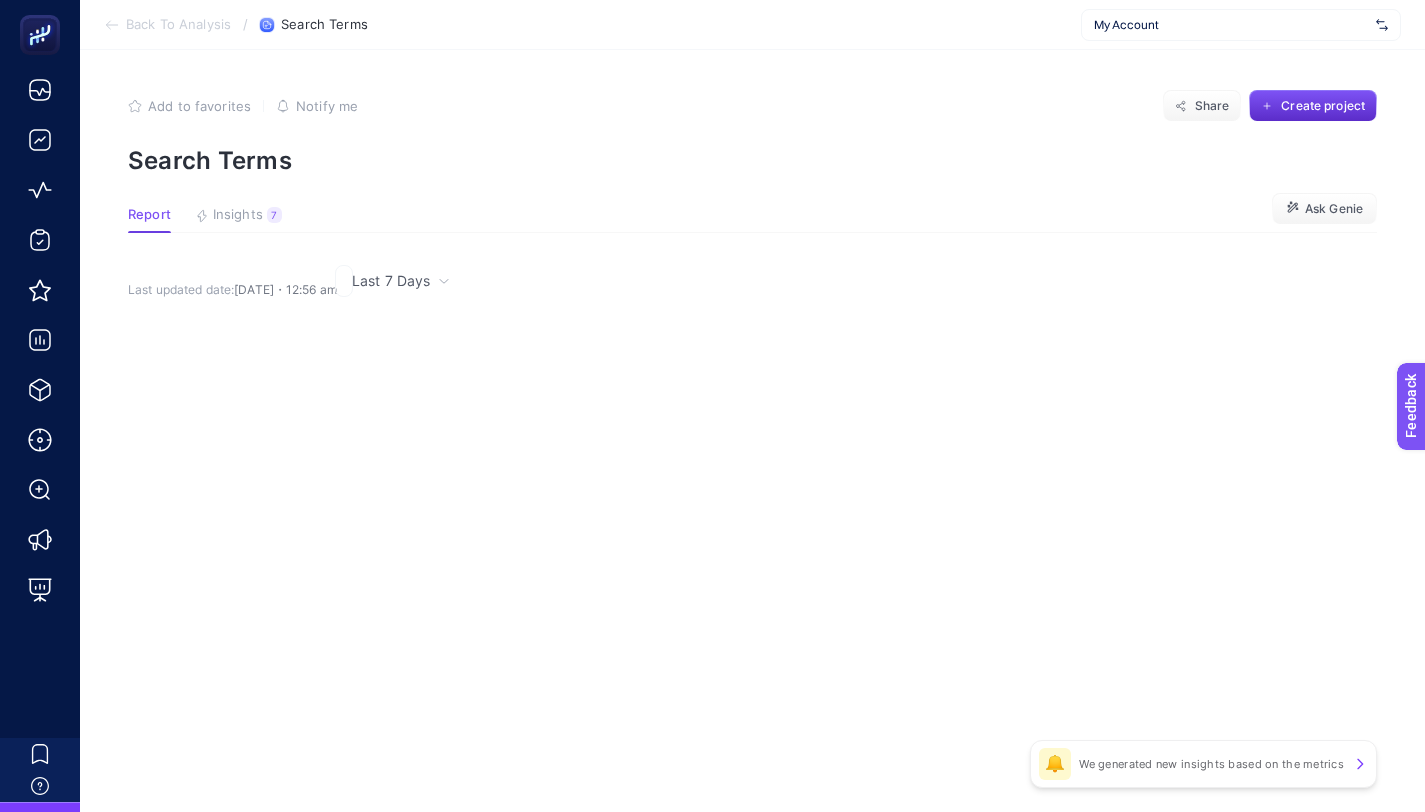 scroll, scrollTop: 0, scrollLeft: 0, axis: both 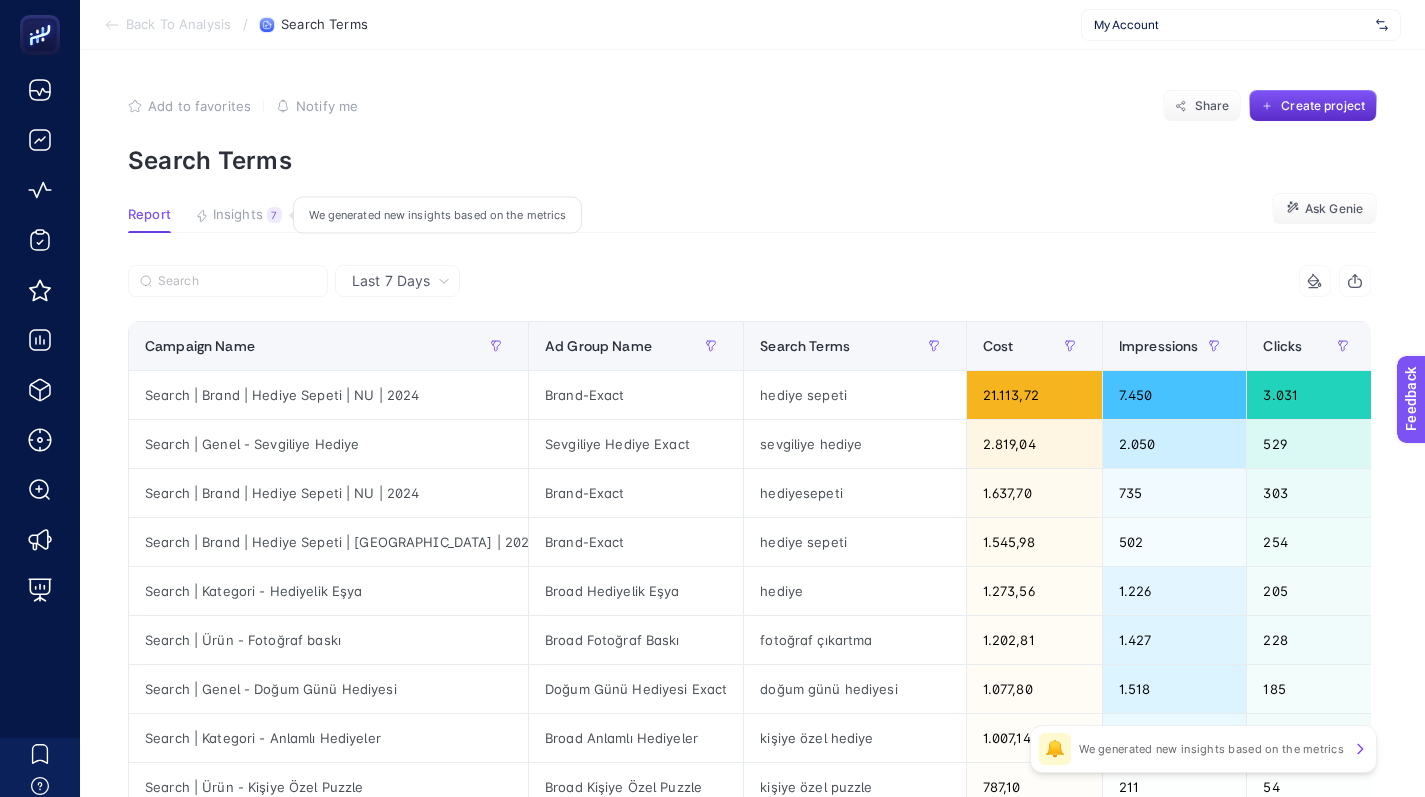 click on "Insights" at bounding box center (238, 215) 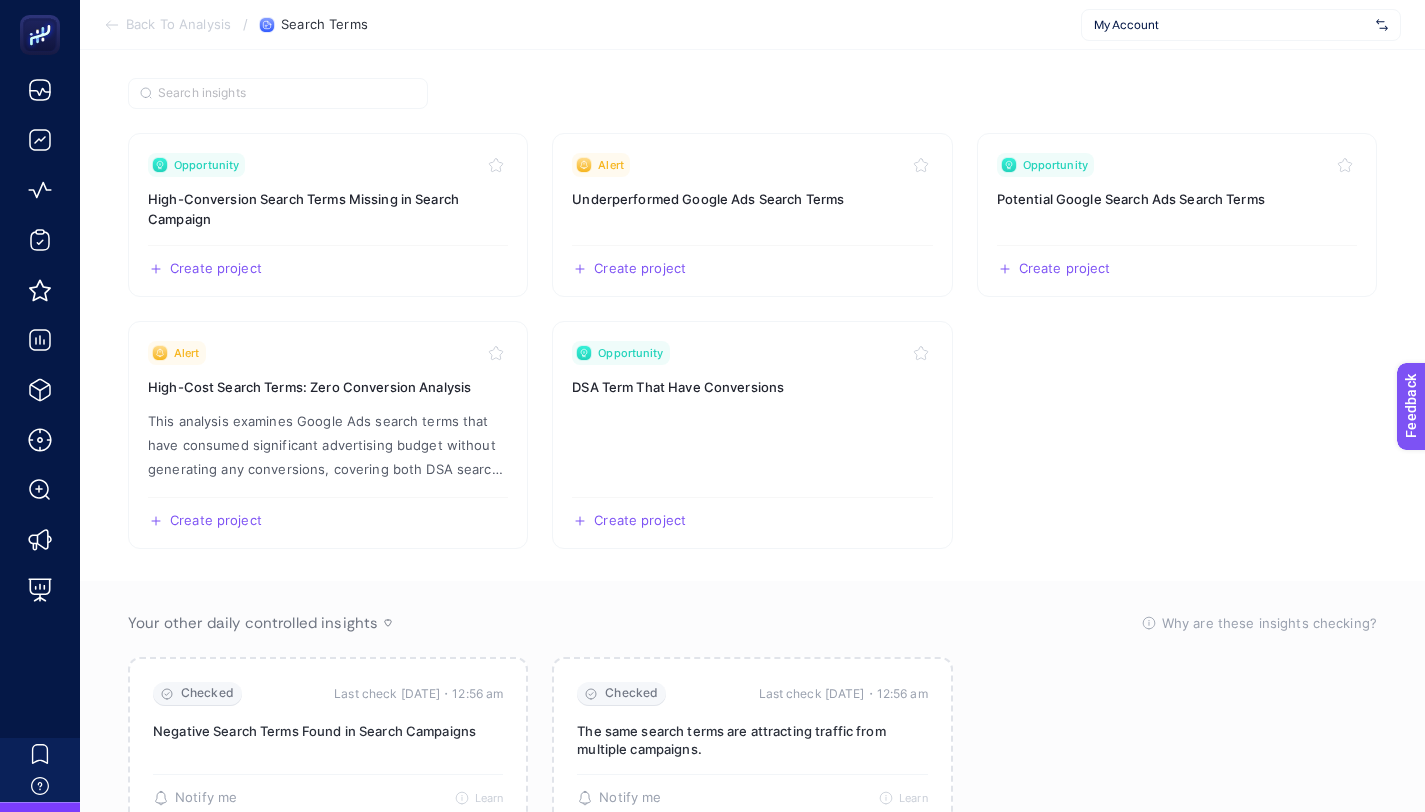 scroll, scrollTop: 127, scrollLeft: 0, axis: vertical 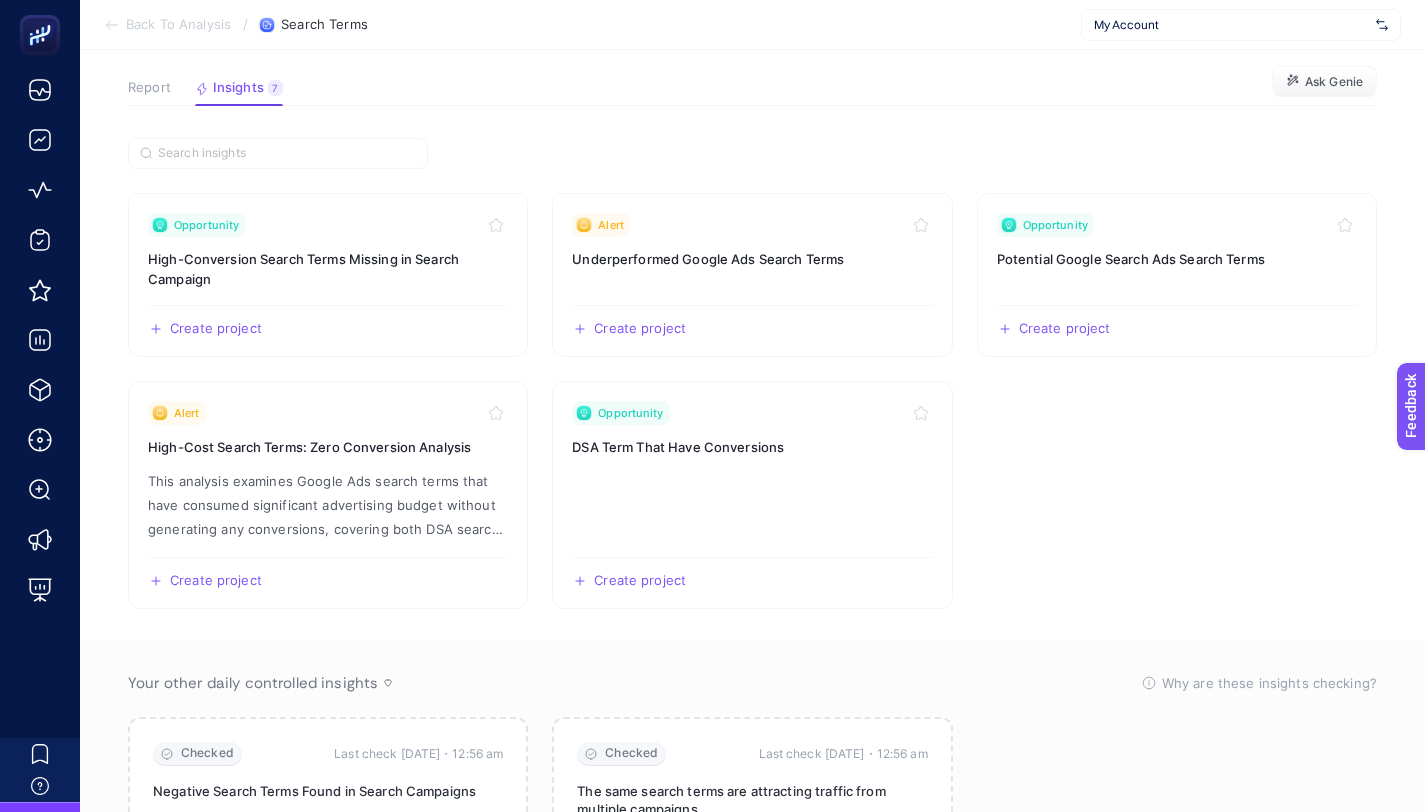 click on "Back To Analysis" at bounding box center [178, 25] 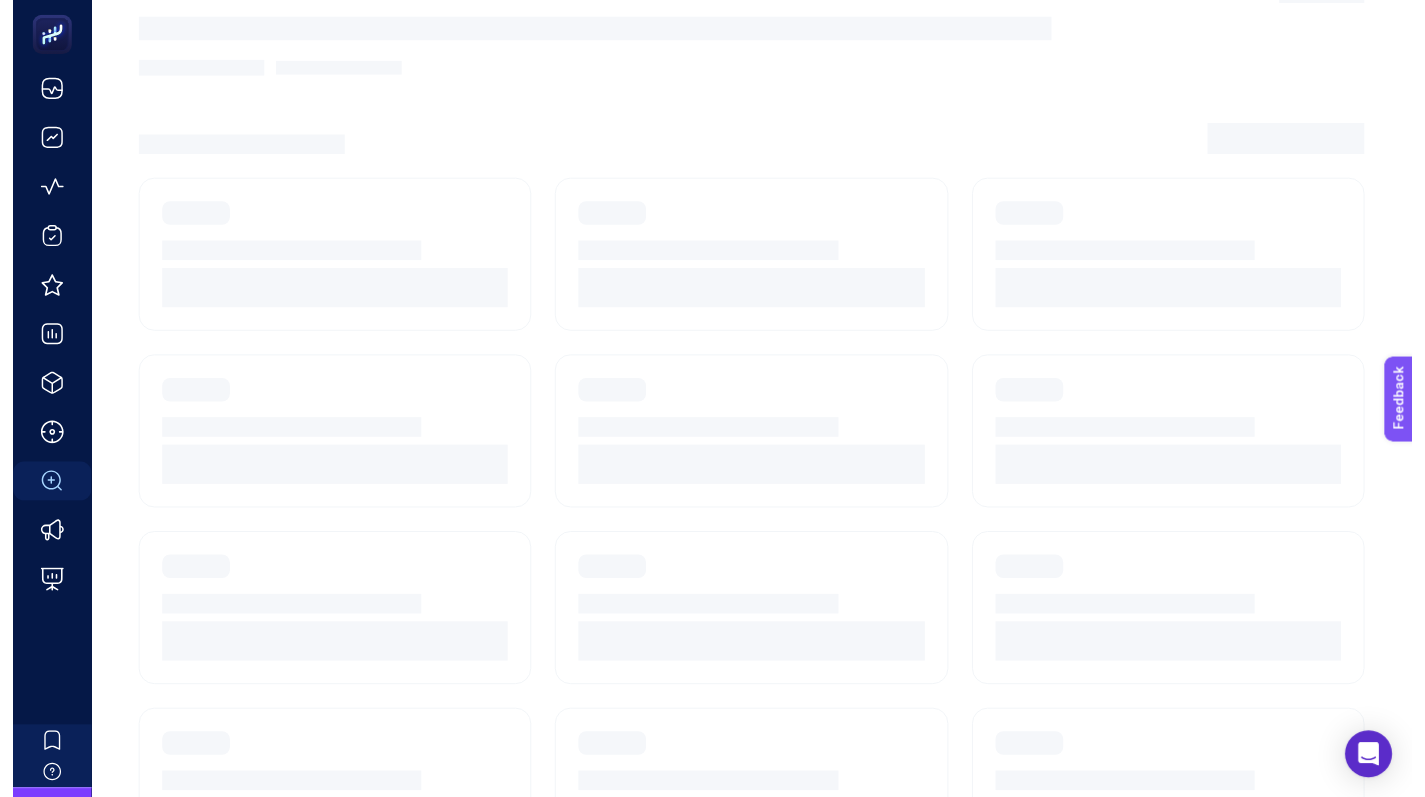 scroll, scrollTop: 184, scrollLeft: 0, axis: vertical 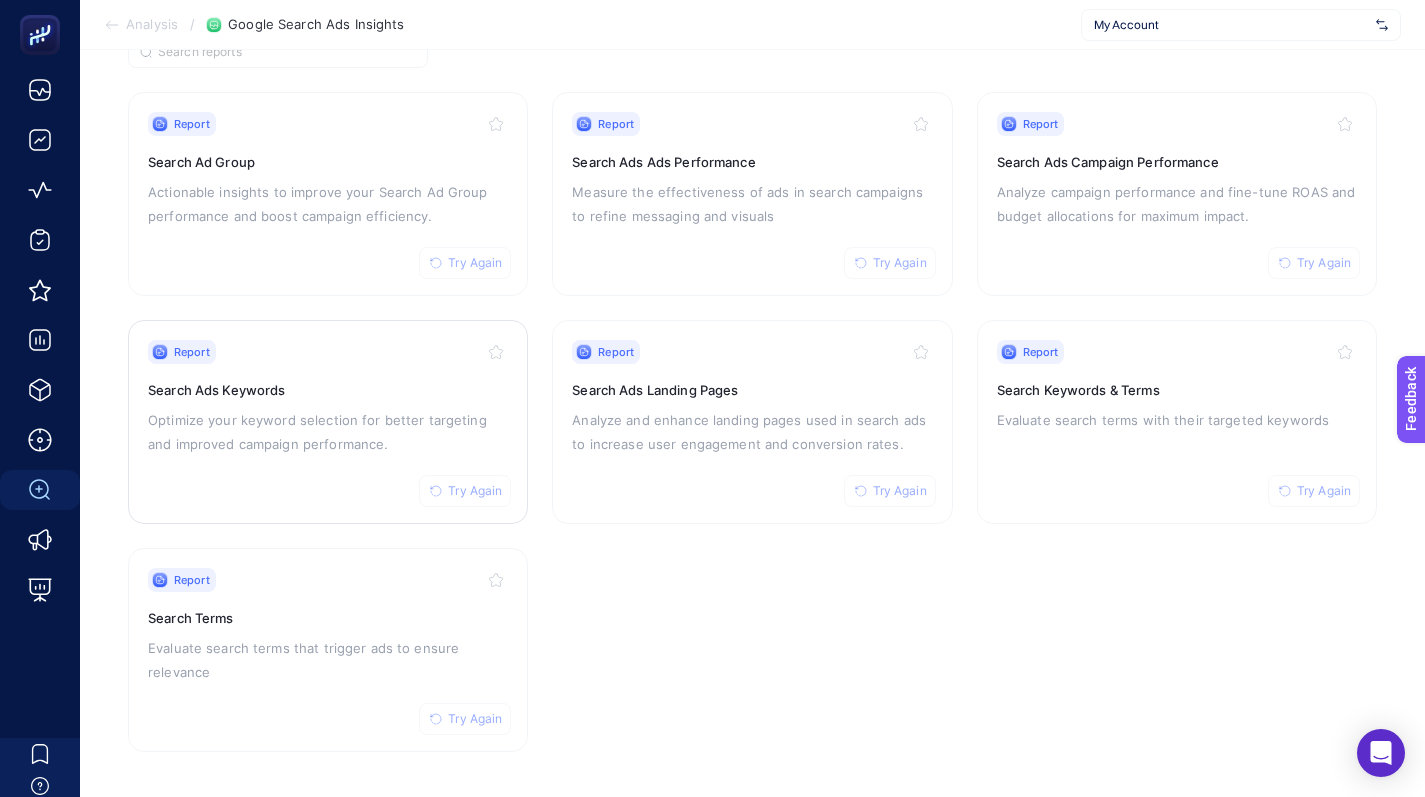click on "Search Ads Keywords" at bounding box center [328, 390] 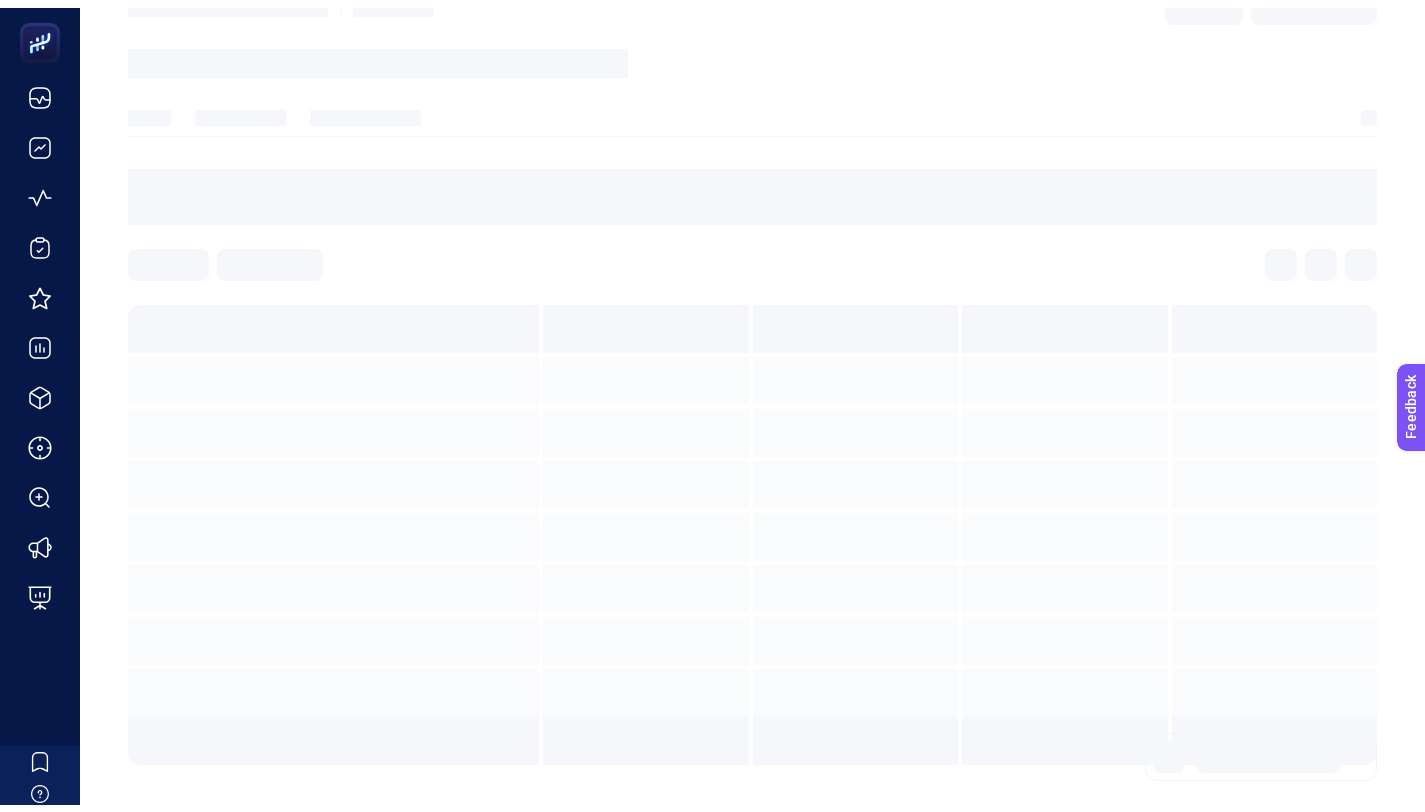 scroll, scrollTop: 90, scrollLeft: 0, axis: vertical 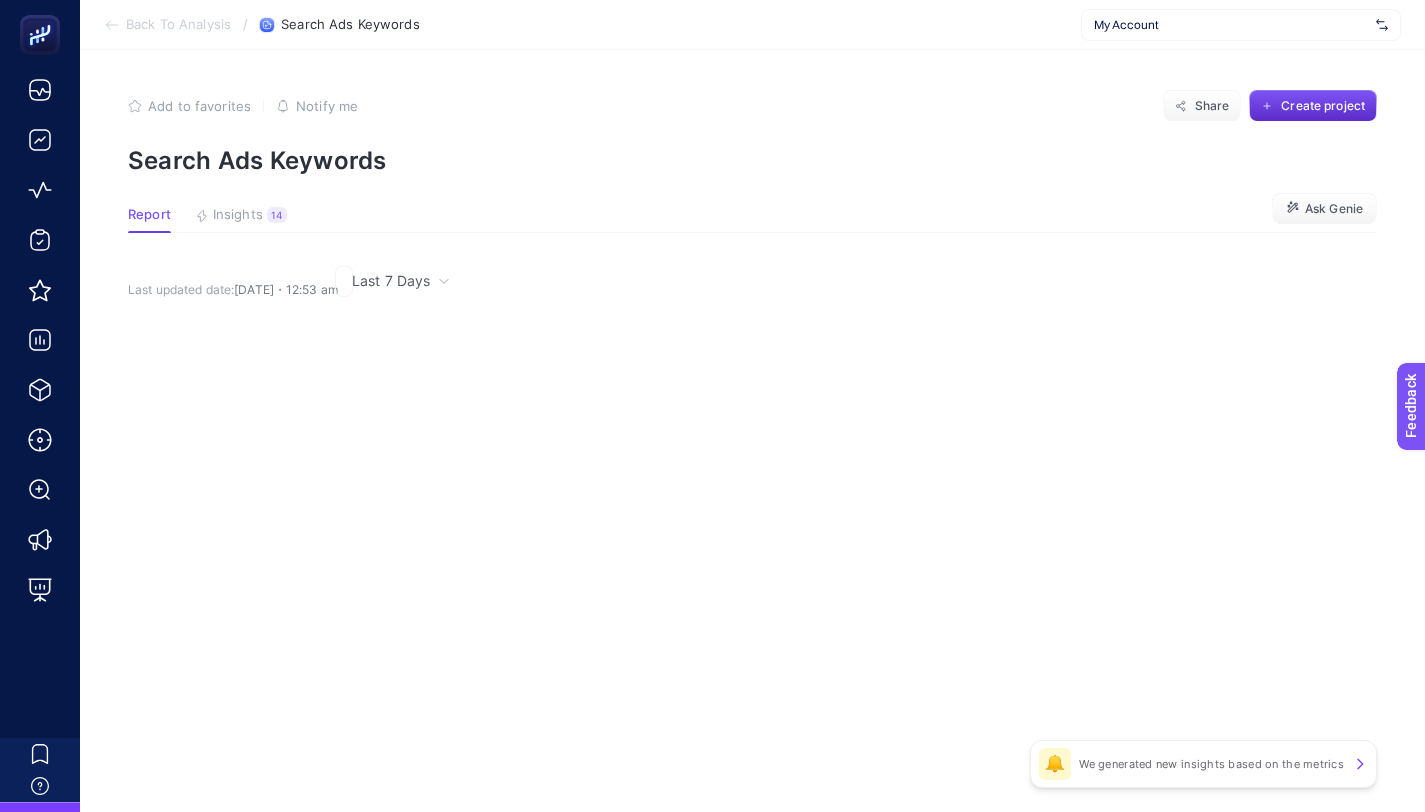 click on "Insights" at bounding box center (238, 215) 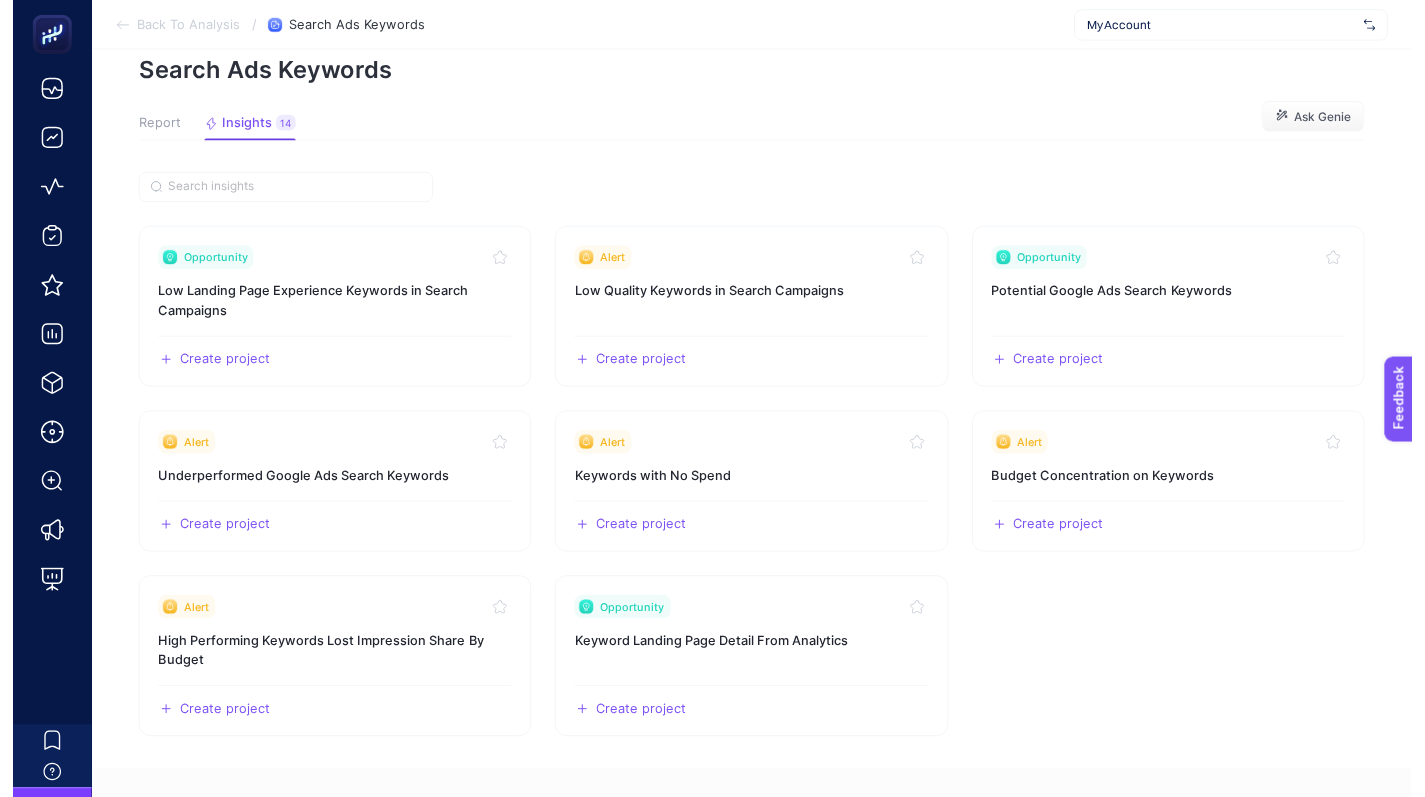 scroll, scrollTop: 0, scrollLeft: 0, axis: both 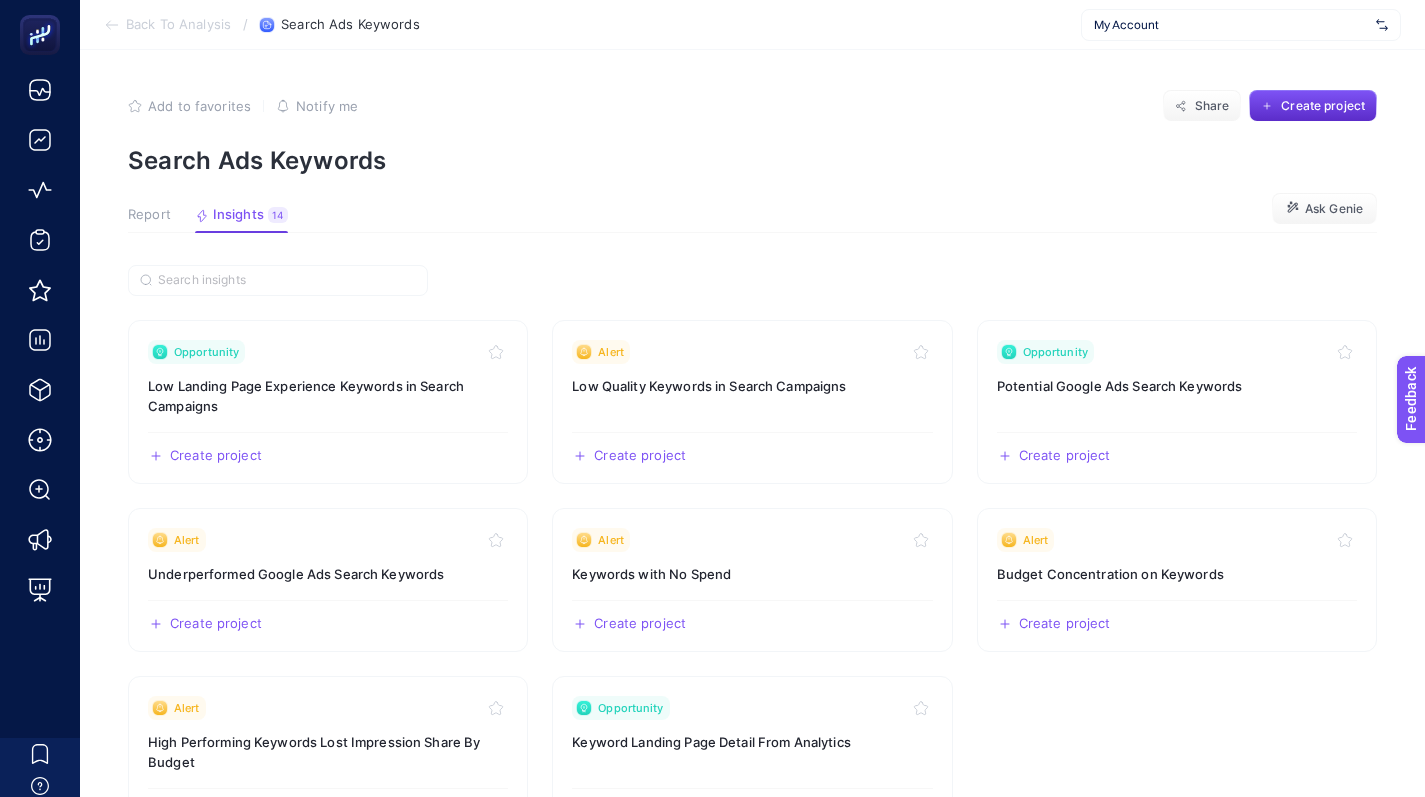 click on "Add to favorites false Notify me Share Create project Search Ads Keywords Report Insights 14  We generated new insights based on the metrics  Ask Genie Opportunity Low Landing Page Experience Keywords in Search Campaigns  Create project   Share  Alert Low Quality Keywords in Search Campaigns  Create project   Share  Opportunity Potential Google Ads Search Keywords  Create project   Share  Alert Underperformed Google Ads Search Keywords  Create project   Share  Alert Keywords with No Spend  Create project   Share  Alert Budget Concentration on Keywords  Create project   Share  Alert High Performing Keywords Lost Impression Share By Budget  Create project   Share  Opportunity Keyword Landing Page Detail From Analytics  Create project   Share   Your other daily controlled insights   Why are these insights checking?   Checked   Last check [DATE]・01:00 am Low Search Volume Keywords in Search Campaigns  🔔   There is no alert for now. Would you like to get a notification when the insight popped up?   Notify me" 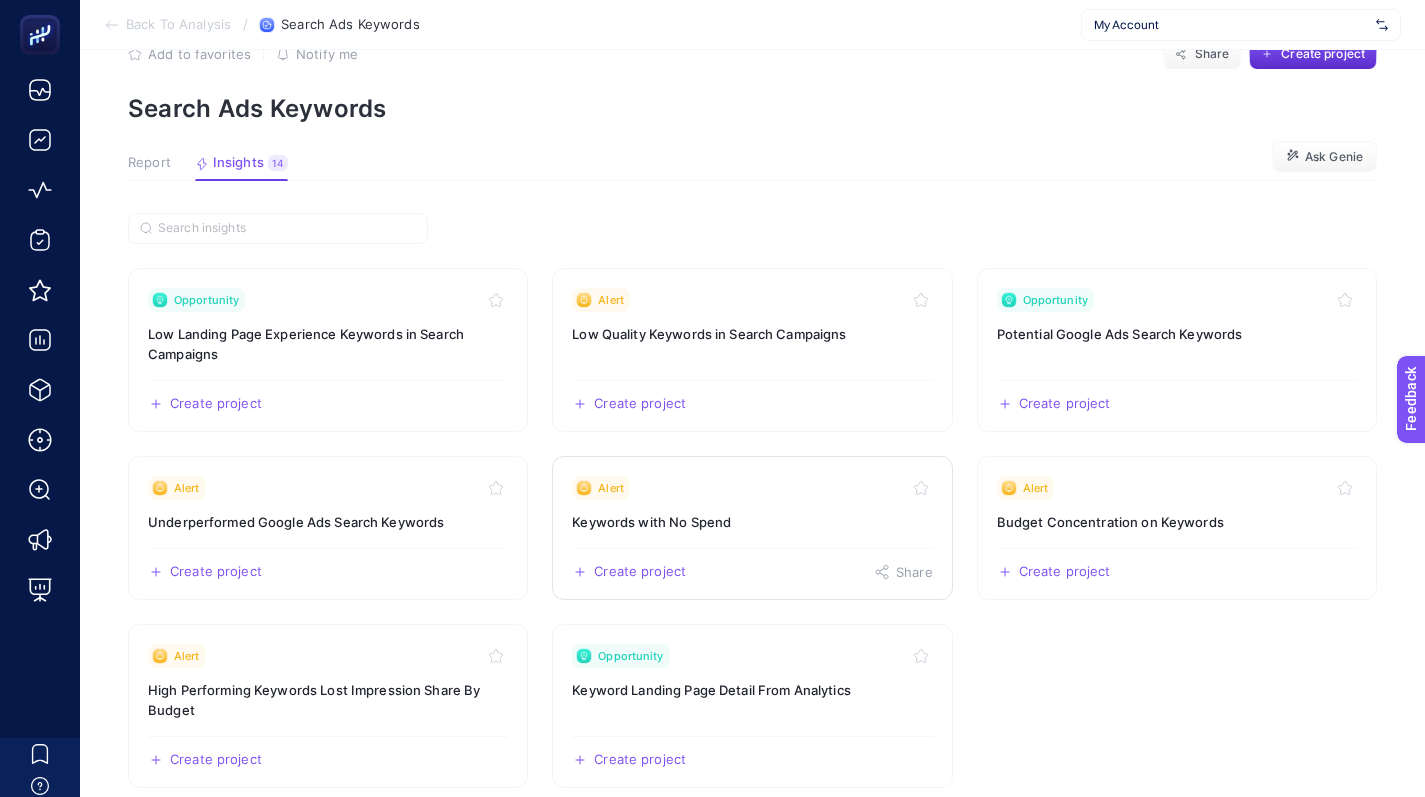 scroll, scrollTop: 112, scrollLeft: 0, axis: vertical 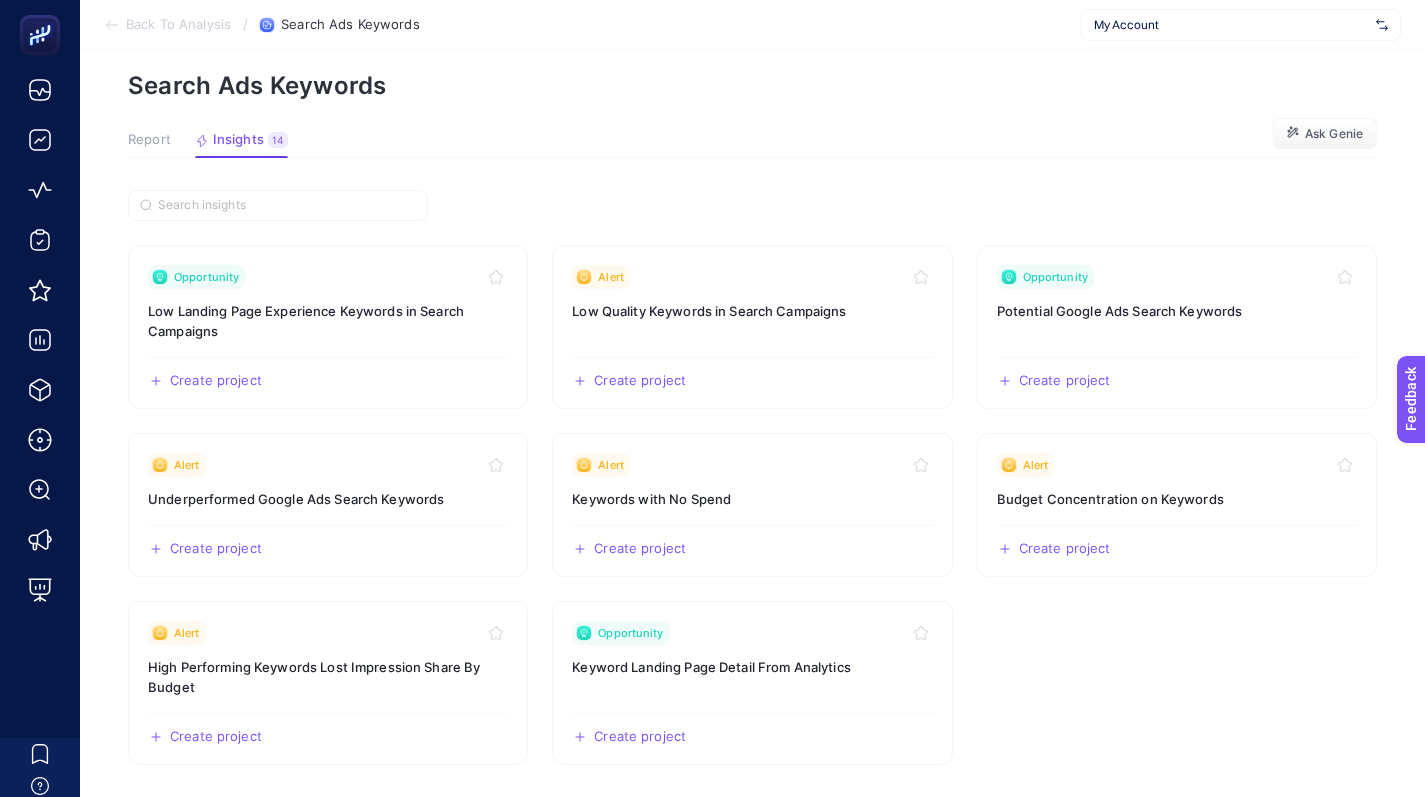 click on "Back To Analysis" at bounding box center (178, 25) 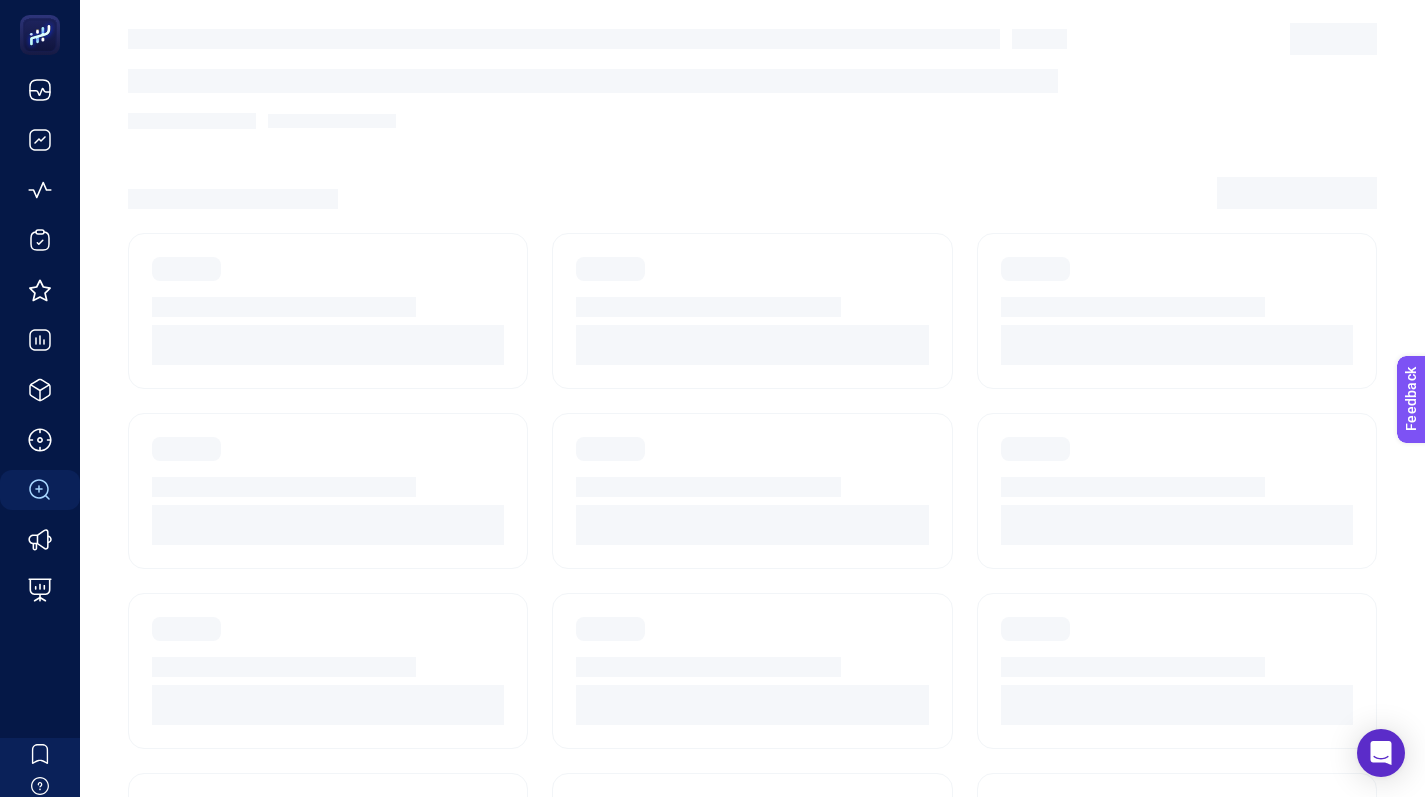 scroll, scrollTop: 184, scrollLeft: 0, axis: vertical 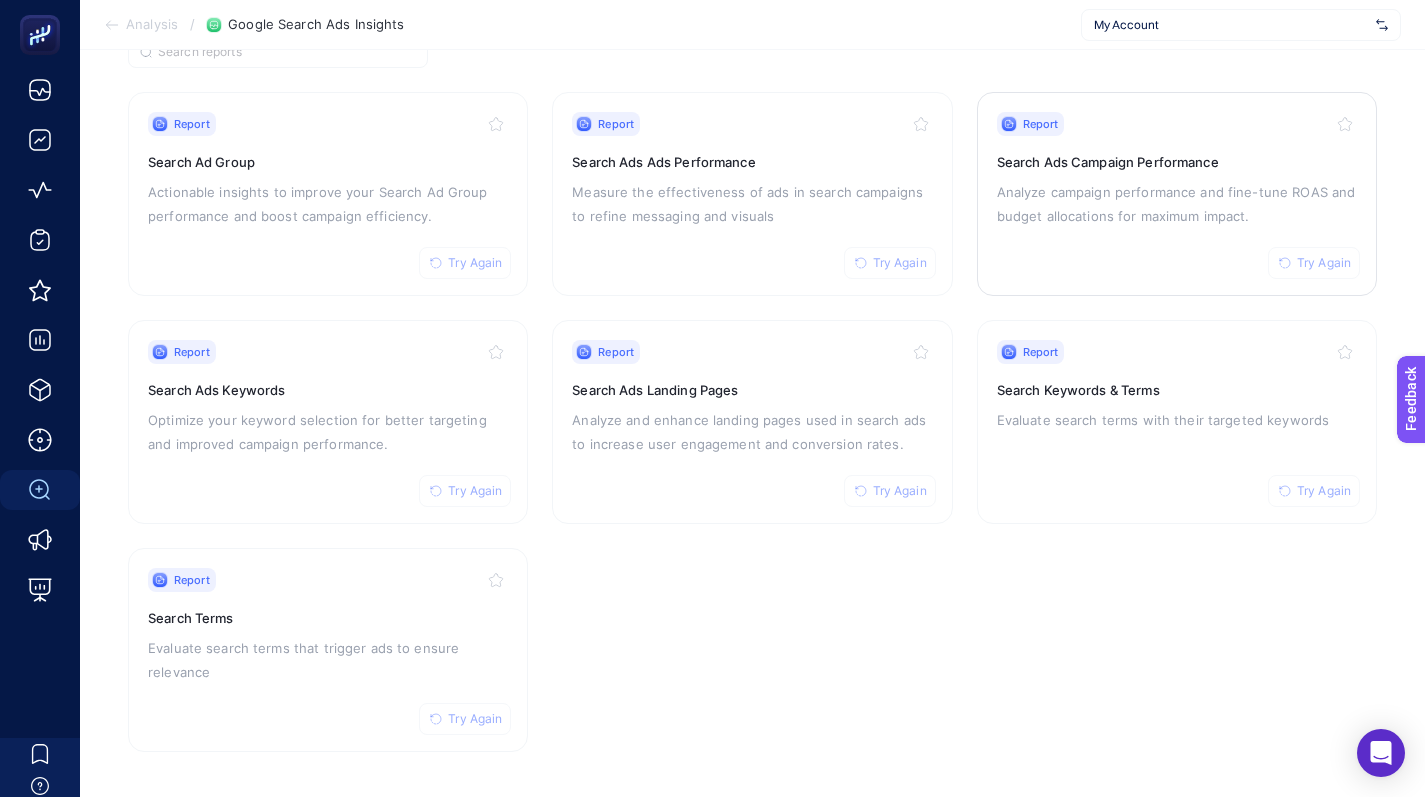 click on "Report Try Again Search Ads Campaign Performance Analyze campaign performance and fine-tune ROAS and budget allocations for maximum impact." at bounding box center (1177, 194) 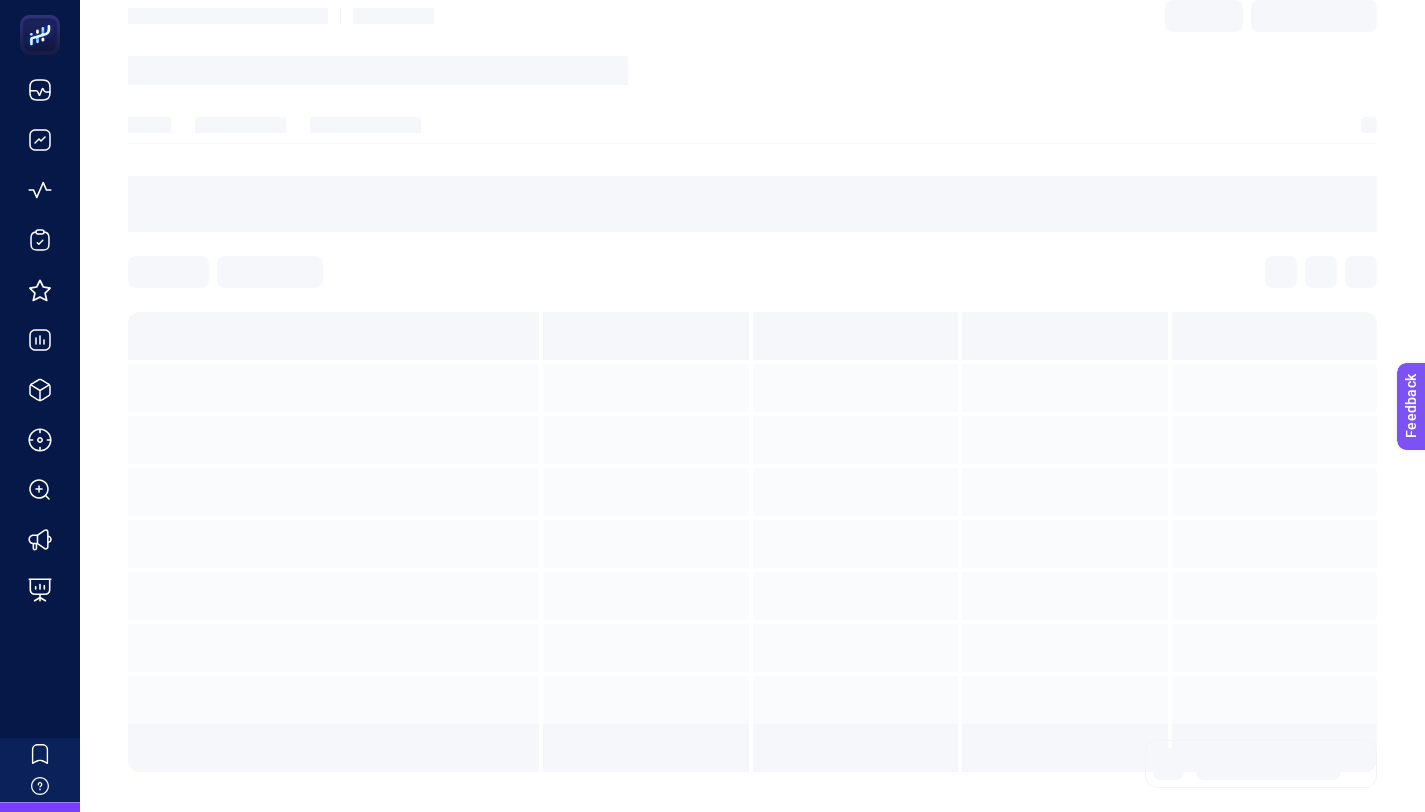 scroll, scrollTop: 0, scrollLeft: 0, axis: both 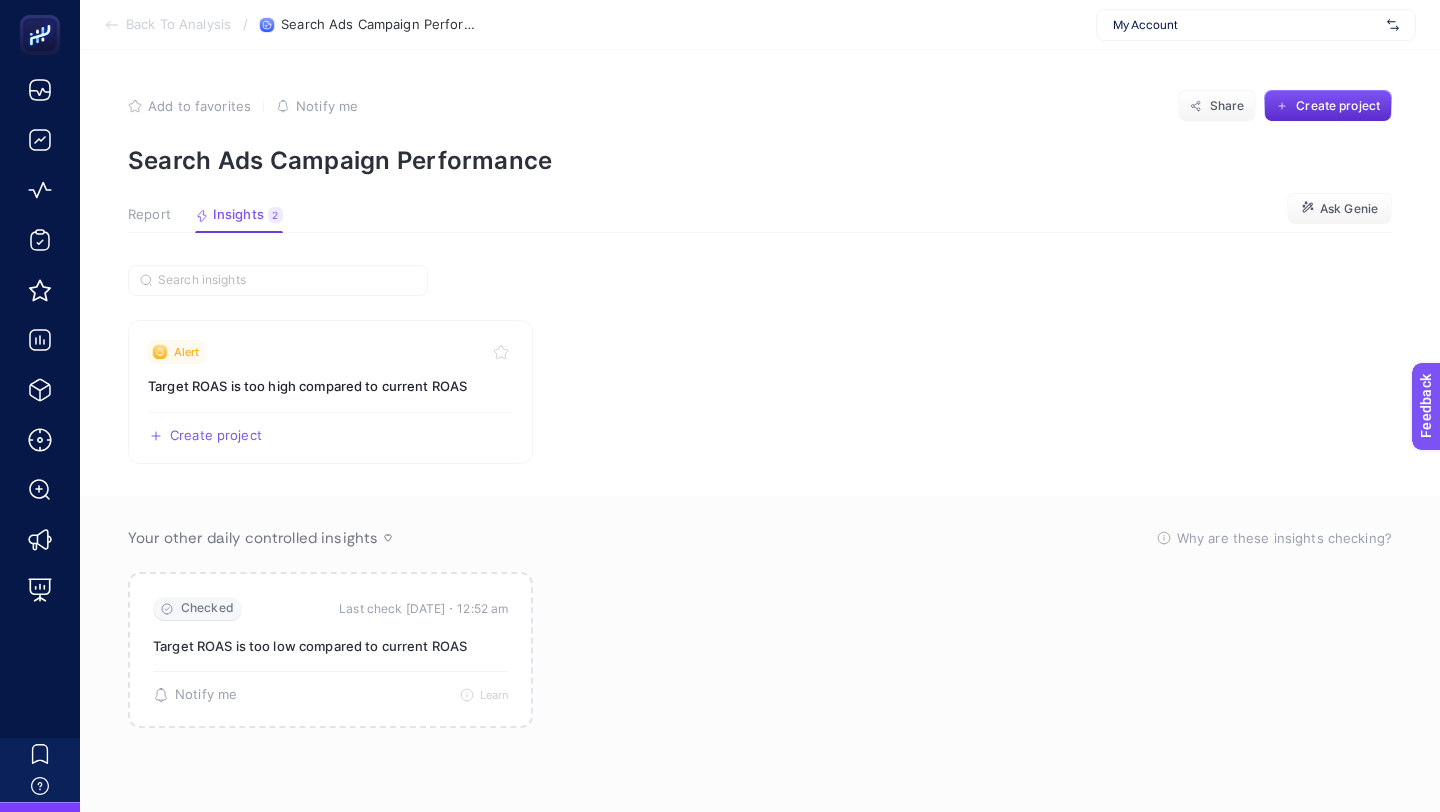 click on "Insights" at bounding box center (238, 215) 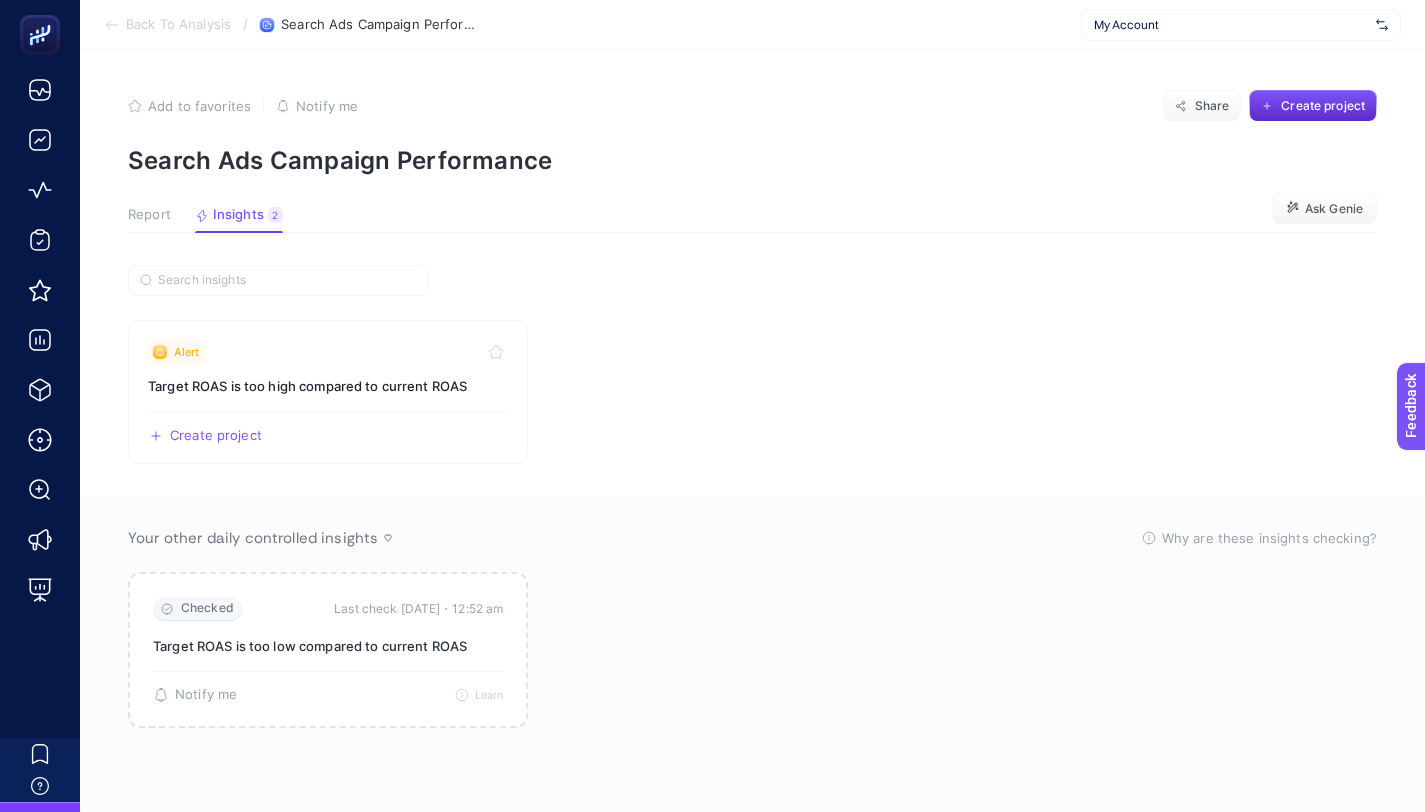click on "Back To Analysis" at bounding box center [178, 25] 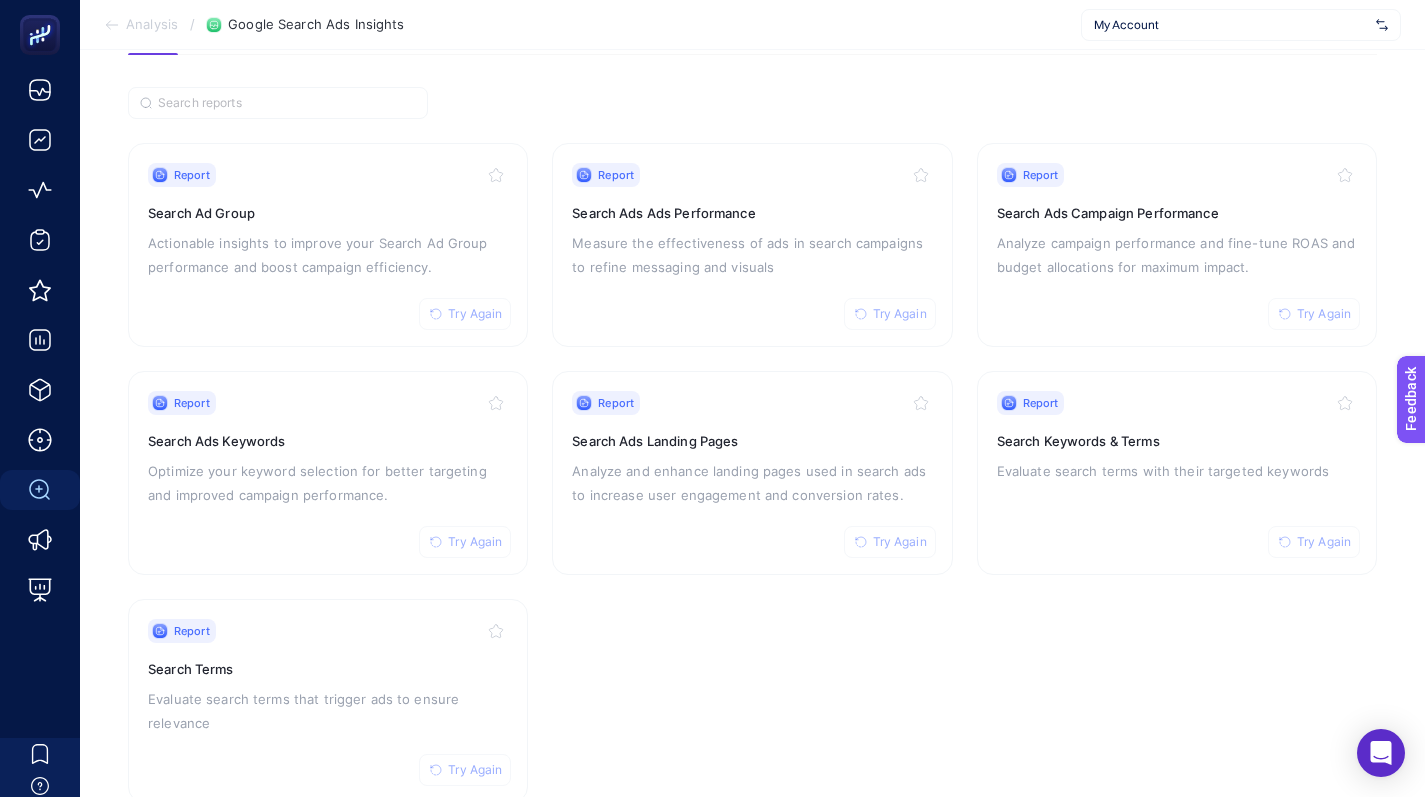 scroll, scrollTop: 0, scrollLeft: 0, axis: both 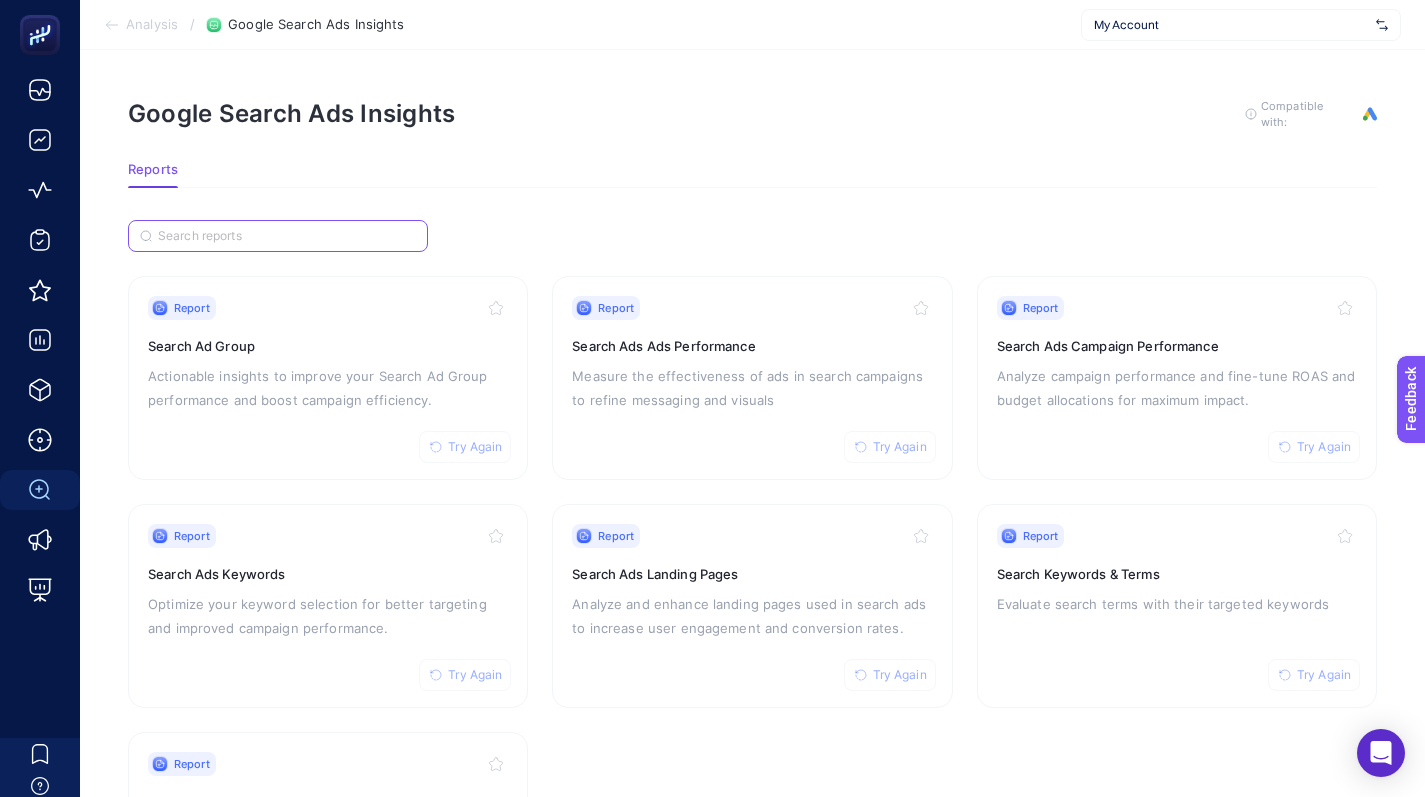 click at bounding box center [287, 236] 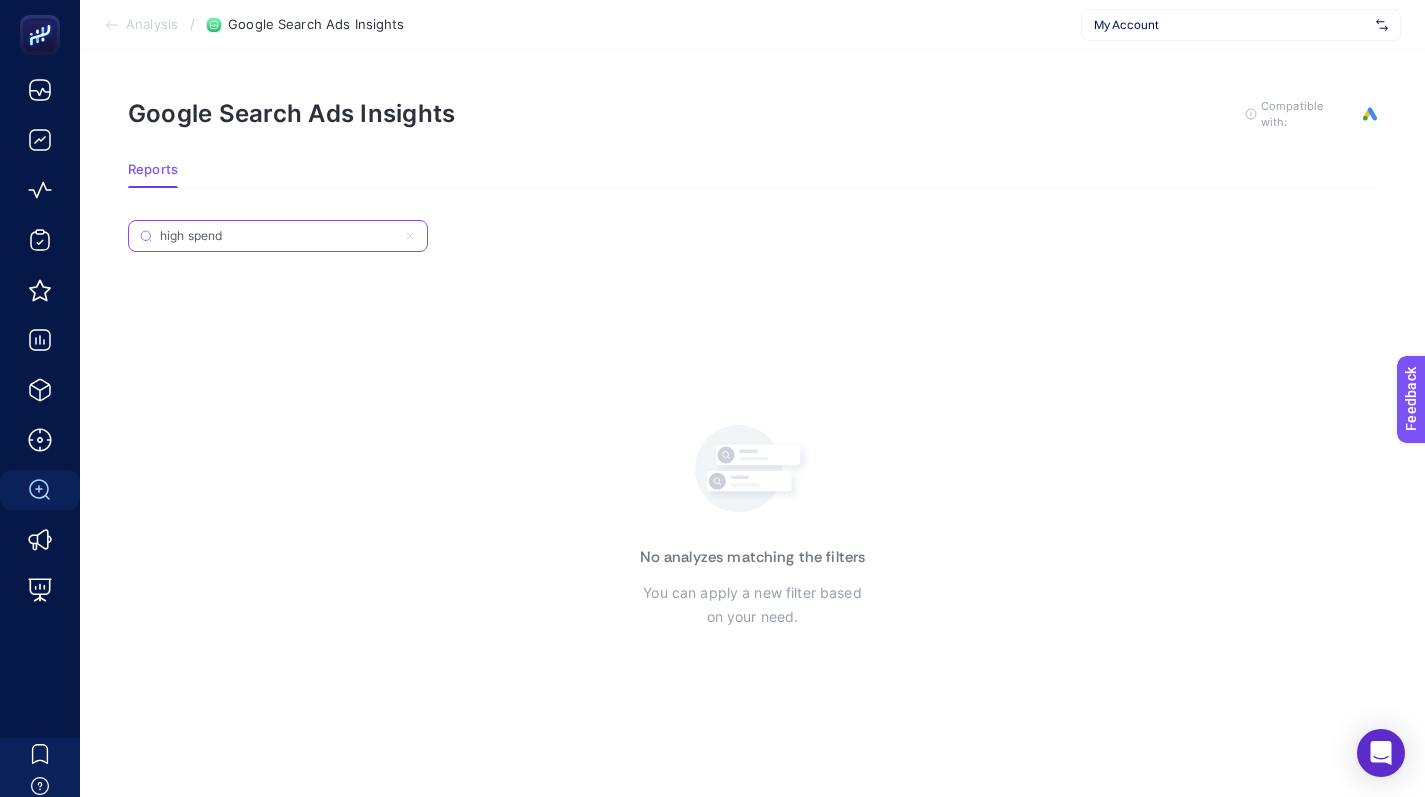 type on "high spend" 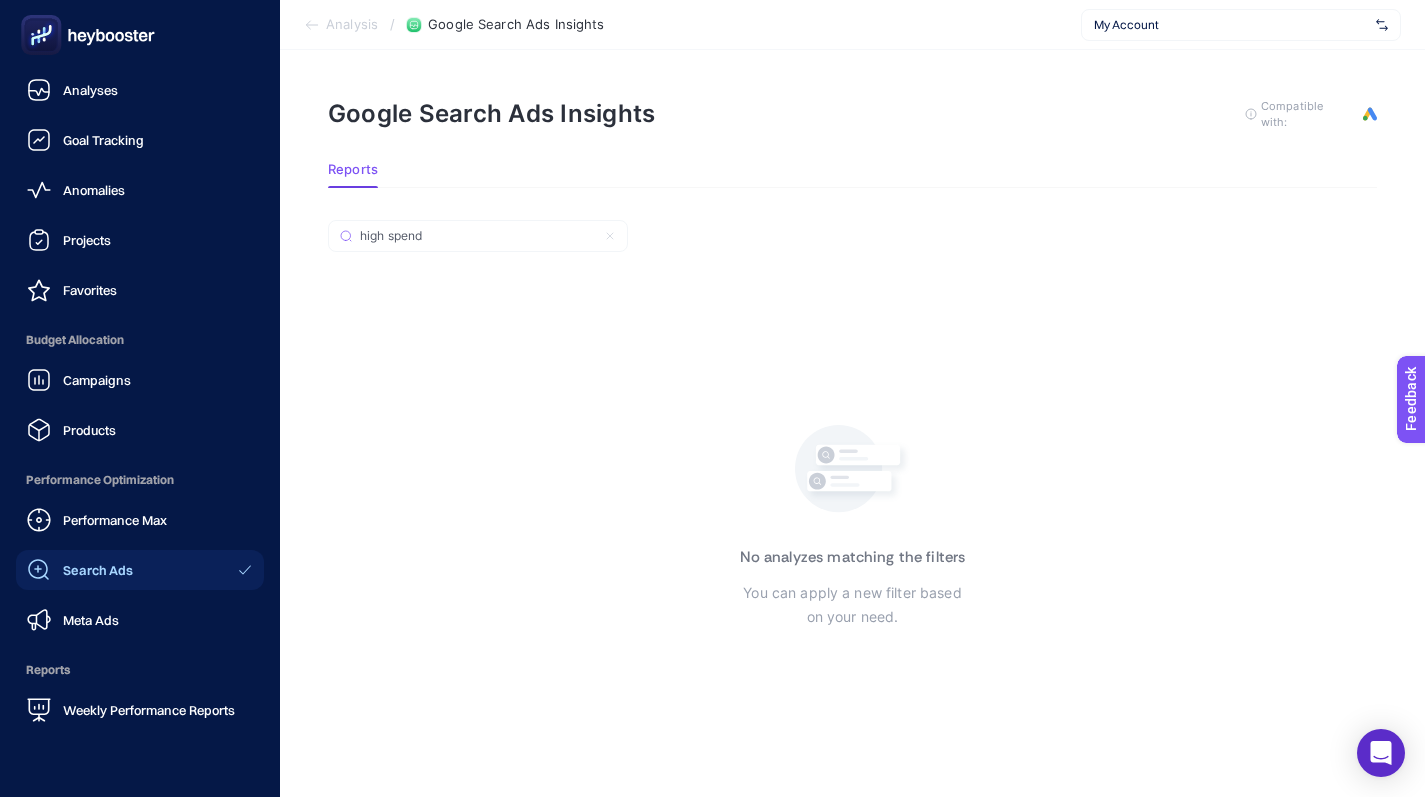 click on "Search Ads" at bounding box center (80, 570) 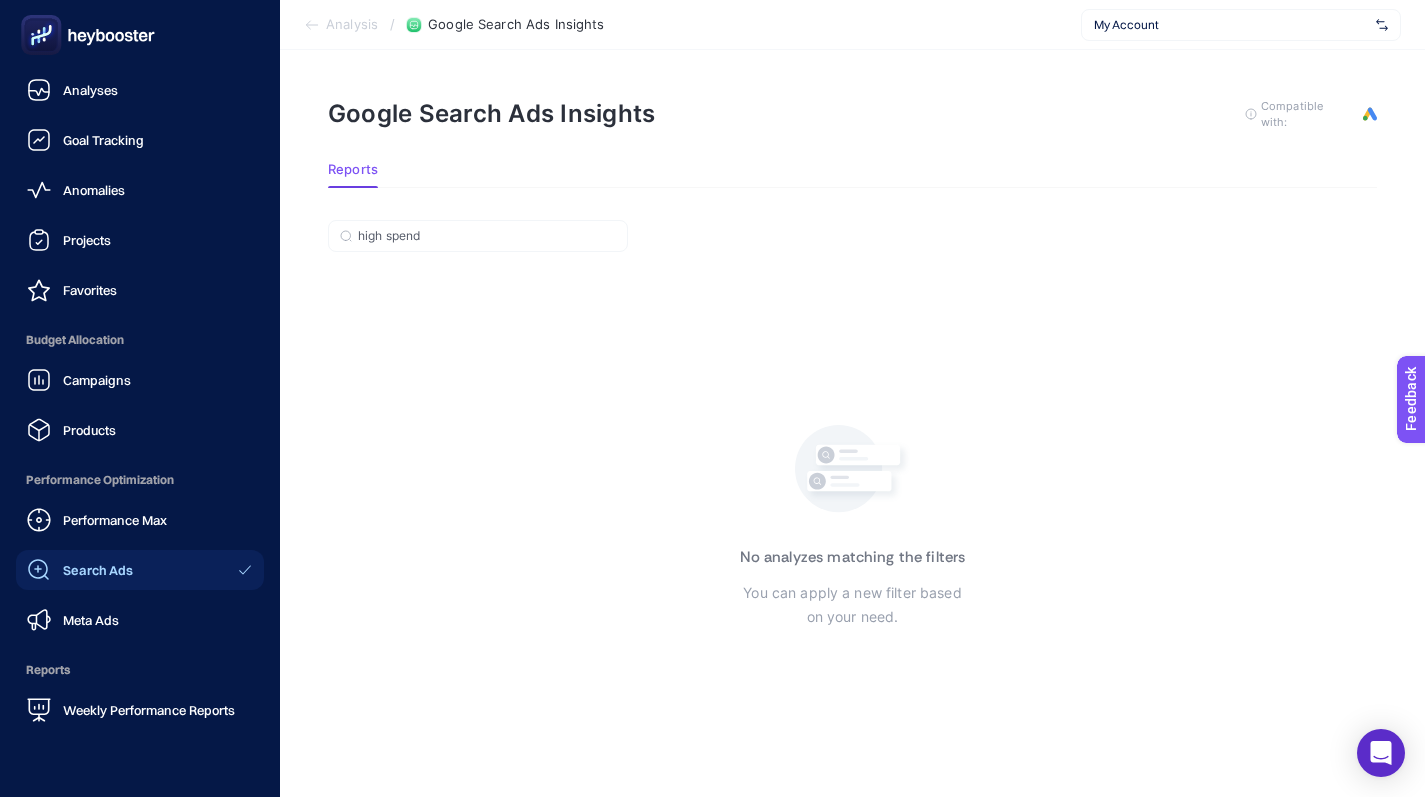 click on "Search Ads" at bounding box center (80, 570) 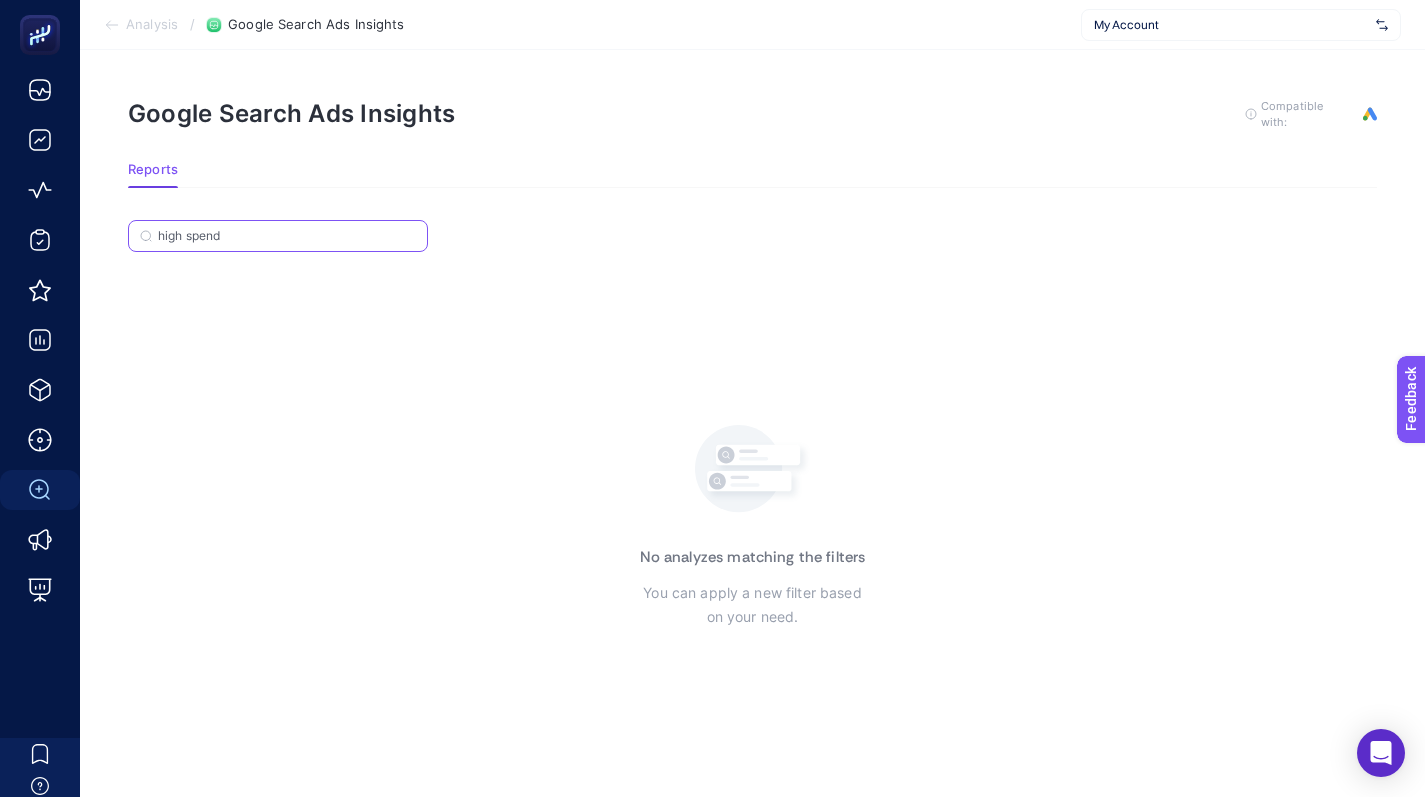click on "high spend" at bounding box center (287, 236) 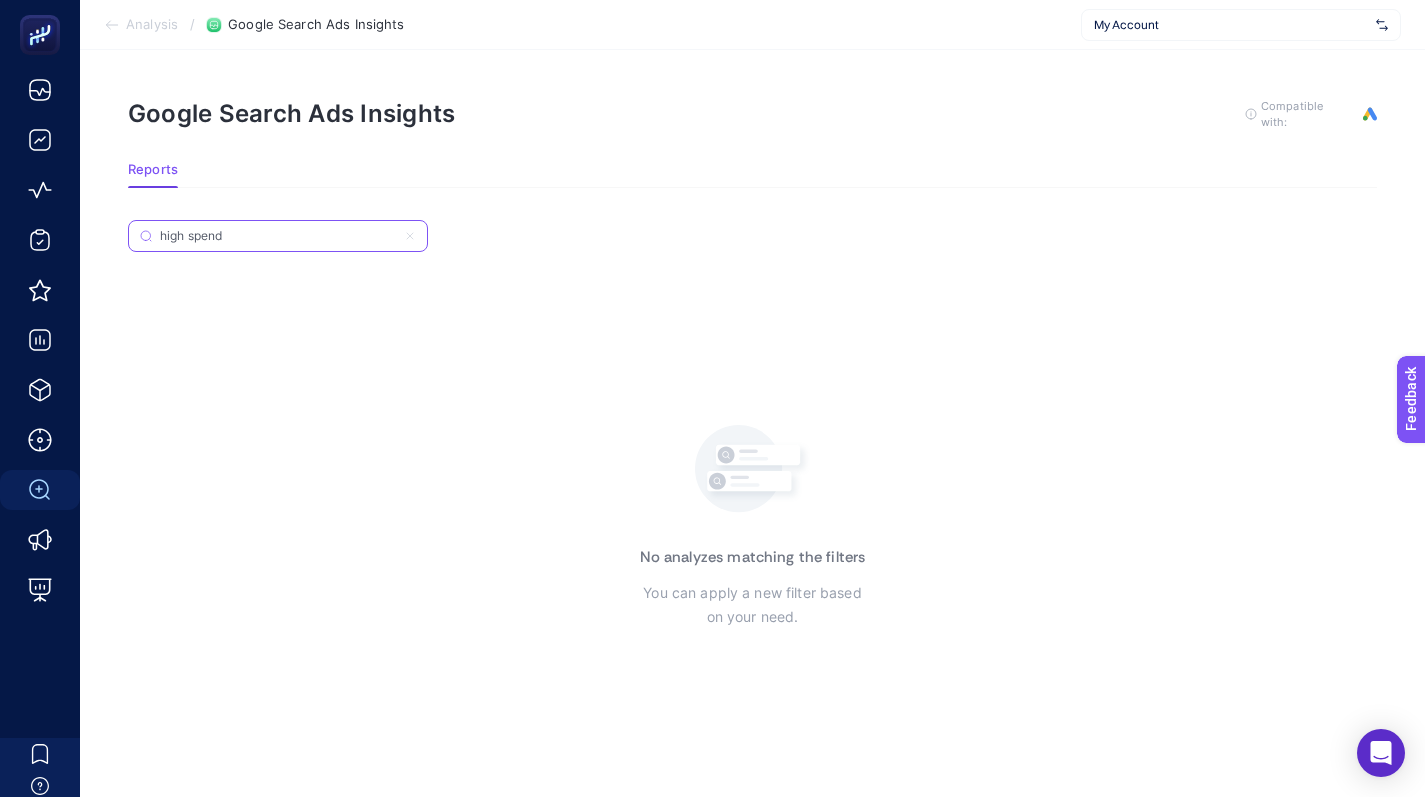 click on "high spend" at bounding box center [278, 236] 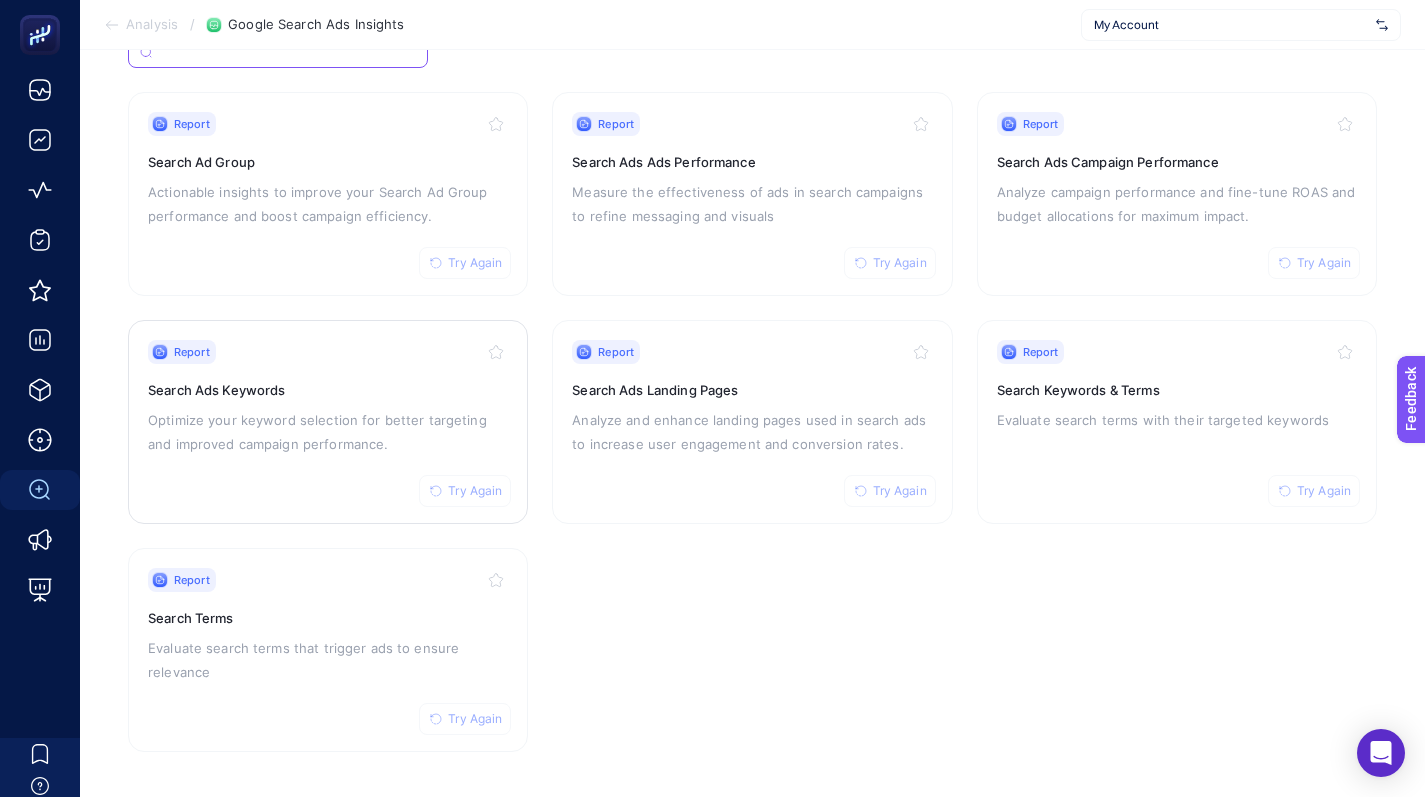 type 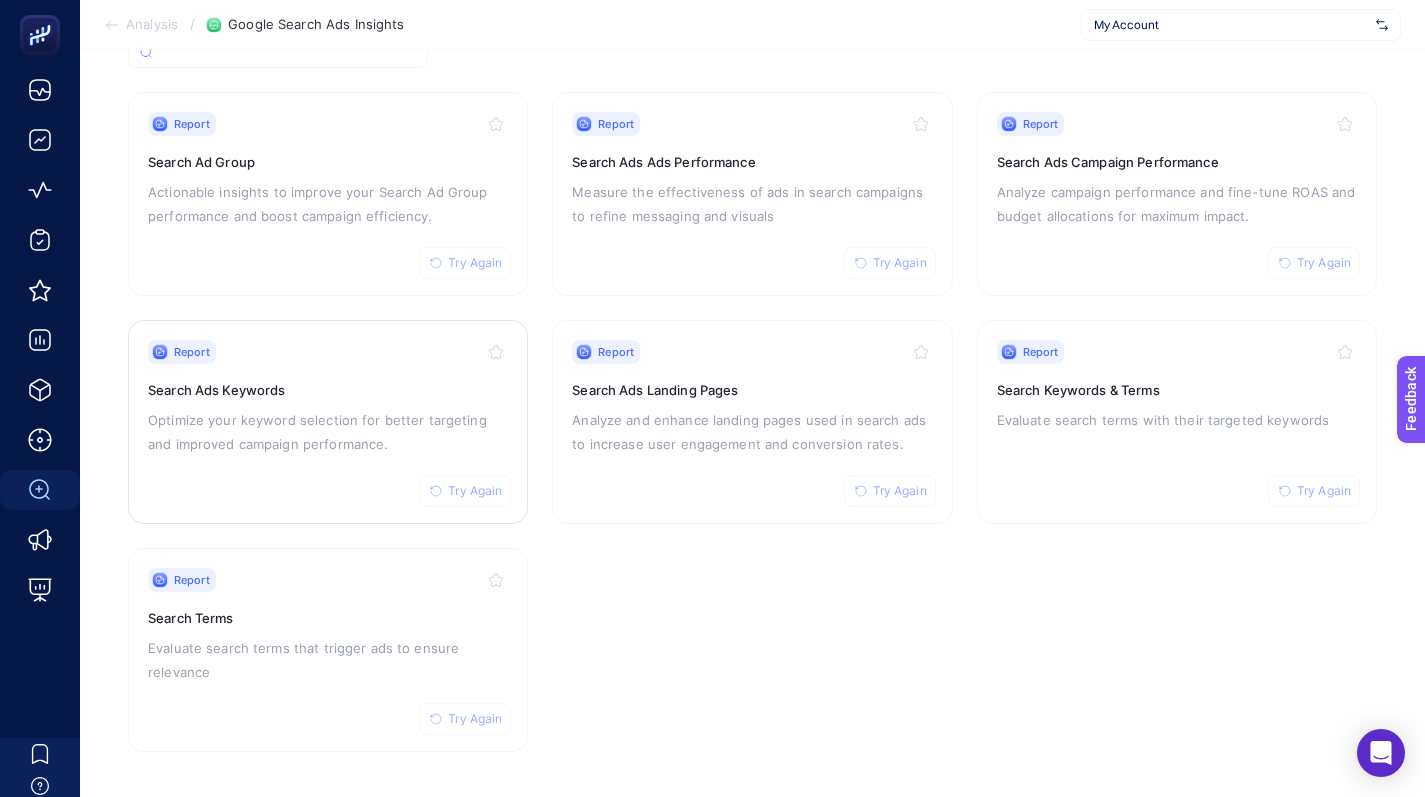 click on "Optimize your keyword selection for better targeting and improved campaign performance." at bounding box center (328, 432) 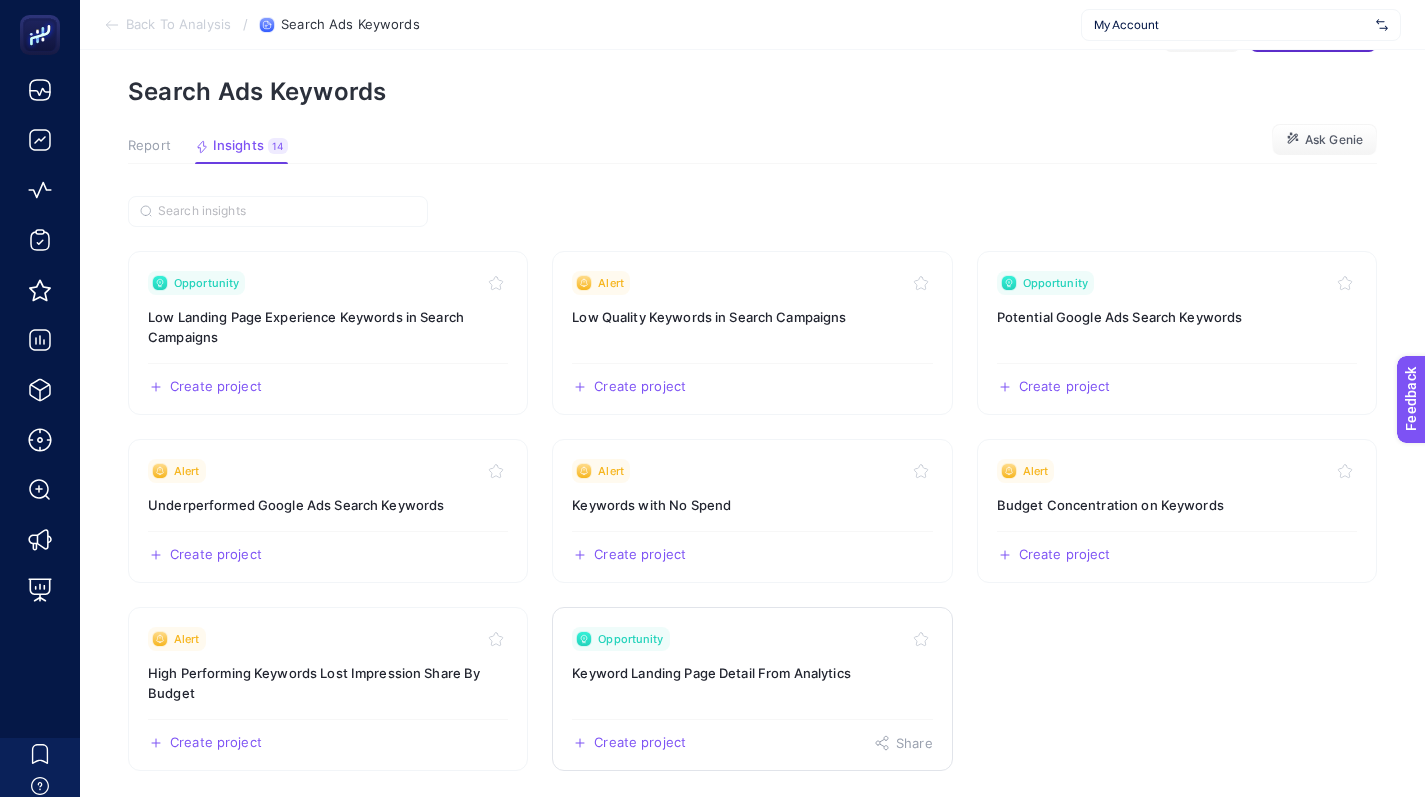 scroll, scrollTop: 74, scrollLeft: 0, axis: vertical 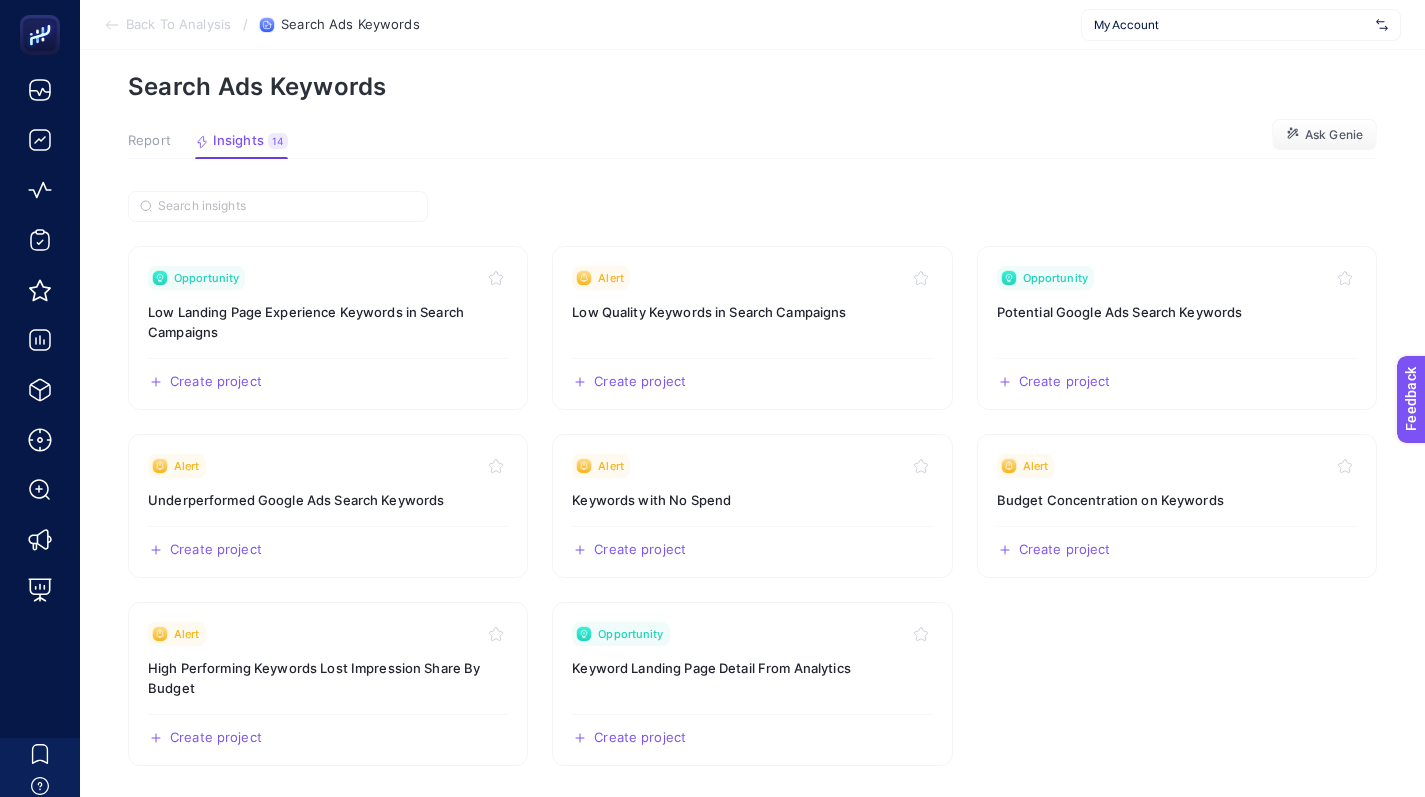 click on "Back To Analysis" at bounding box center [178, 25] 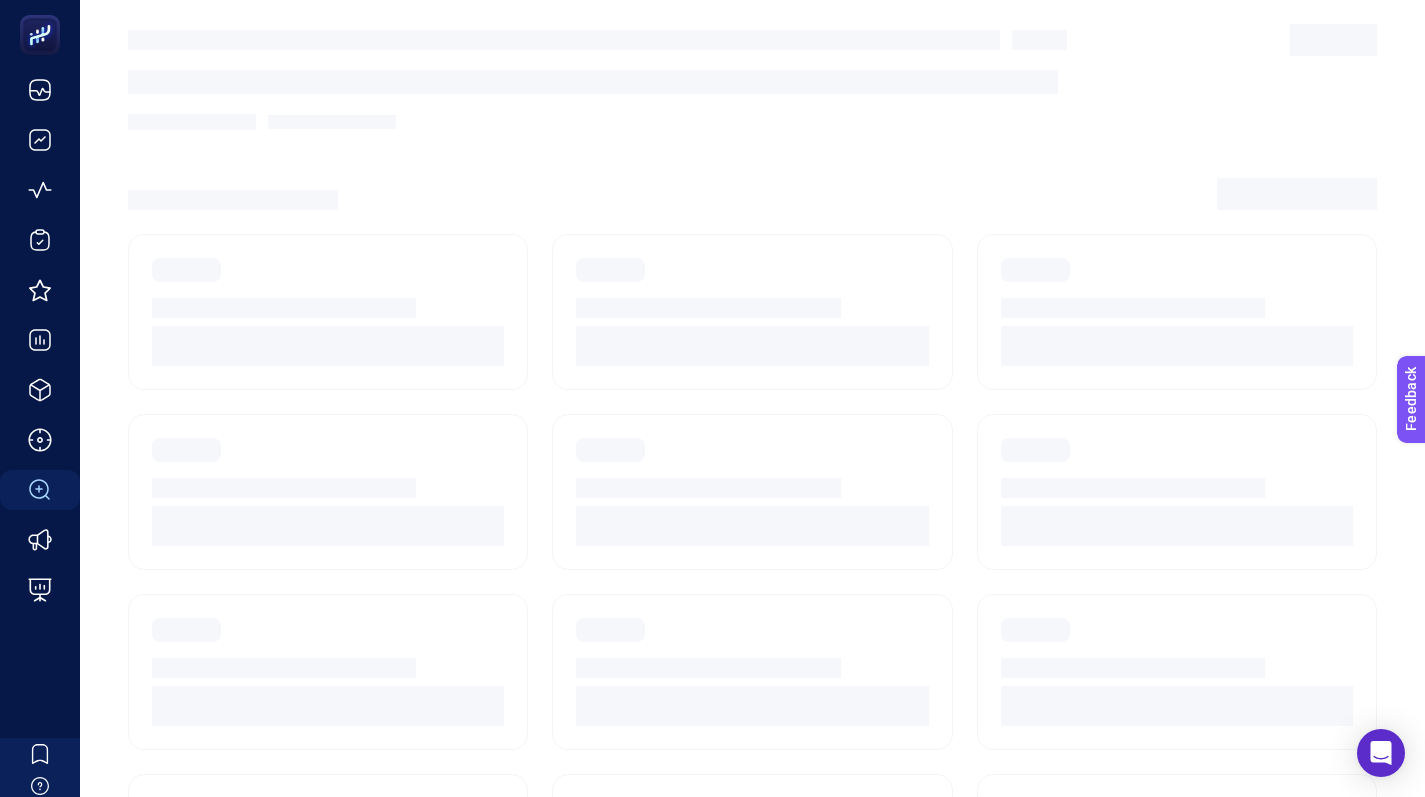 scroll, scrollTop: 184, scrollLeft: 0, axis: vertical 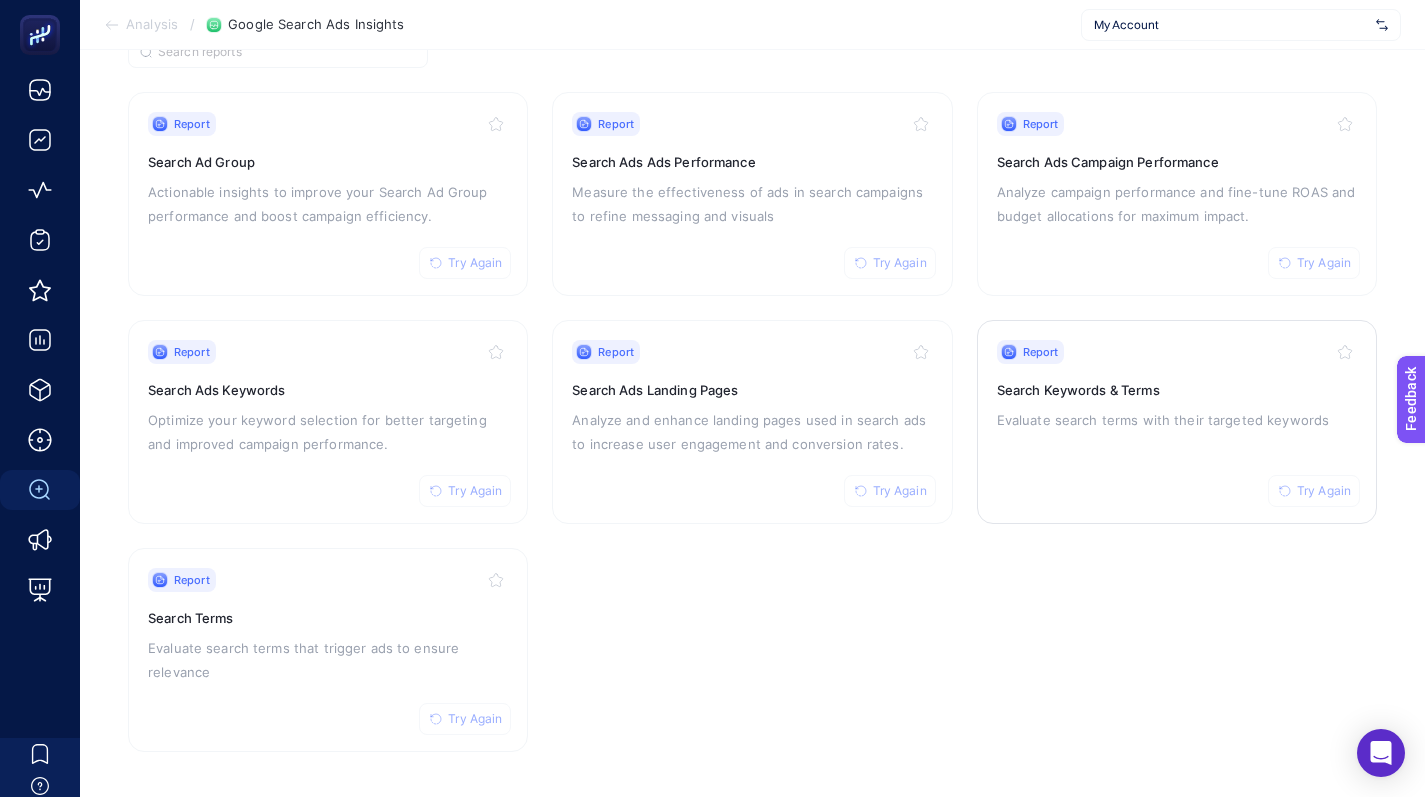 click on "Evaluate search terms with their targeted keywords" at bounding box center [1177, 420] 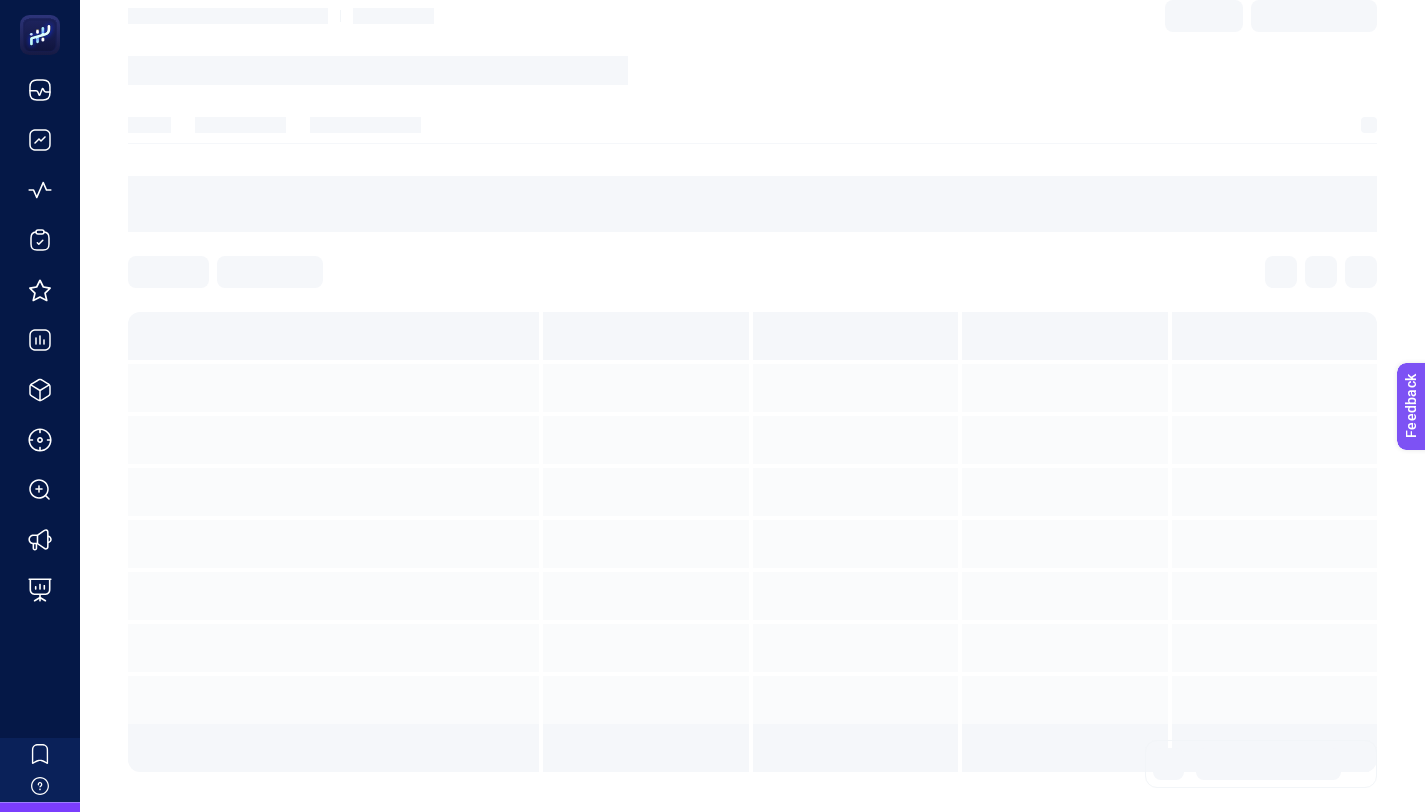 scroll, scrollTop: 0, scrollLeft: 0, axis: both 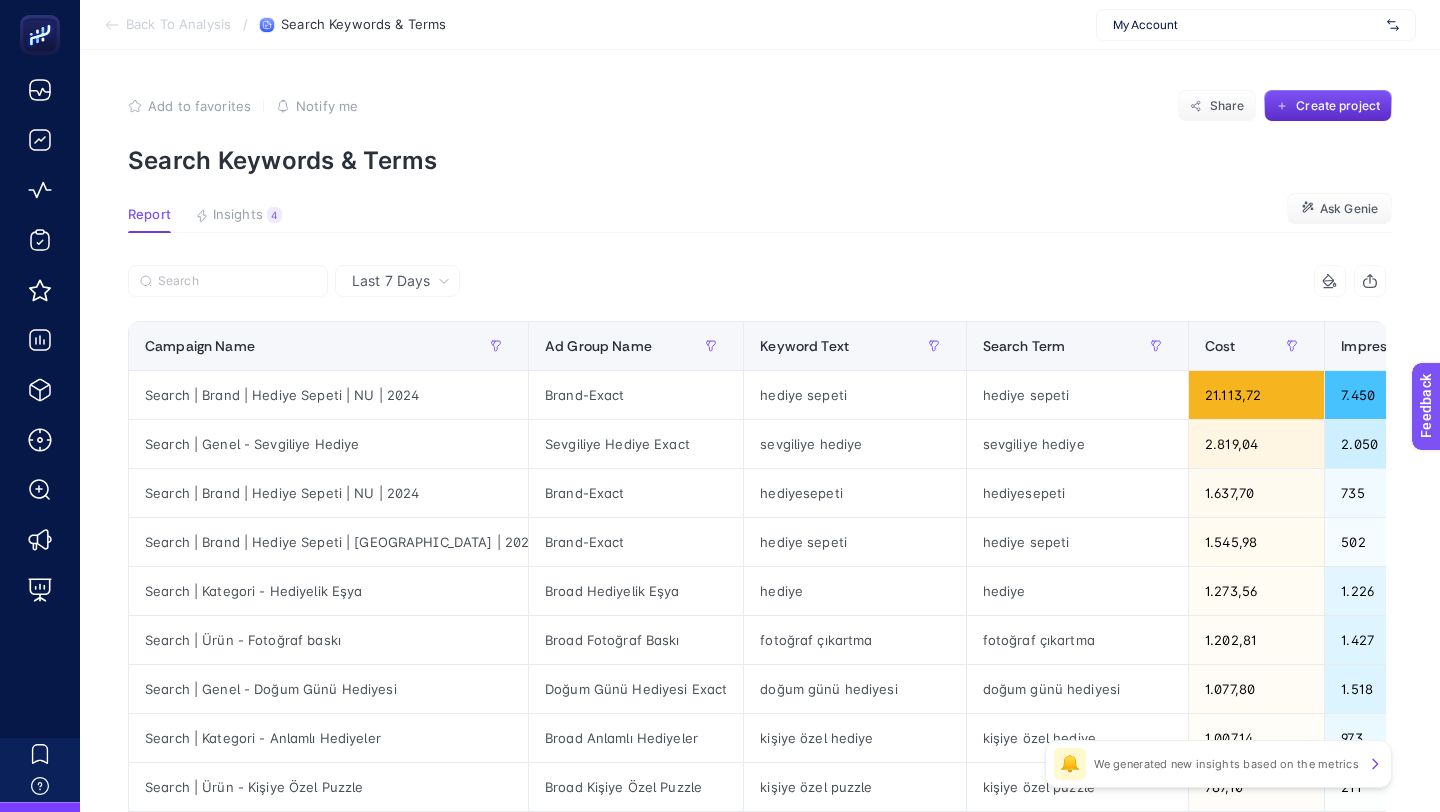 click on "Insights" at bounding box center (238, 215) 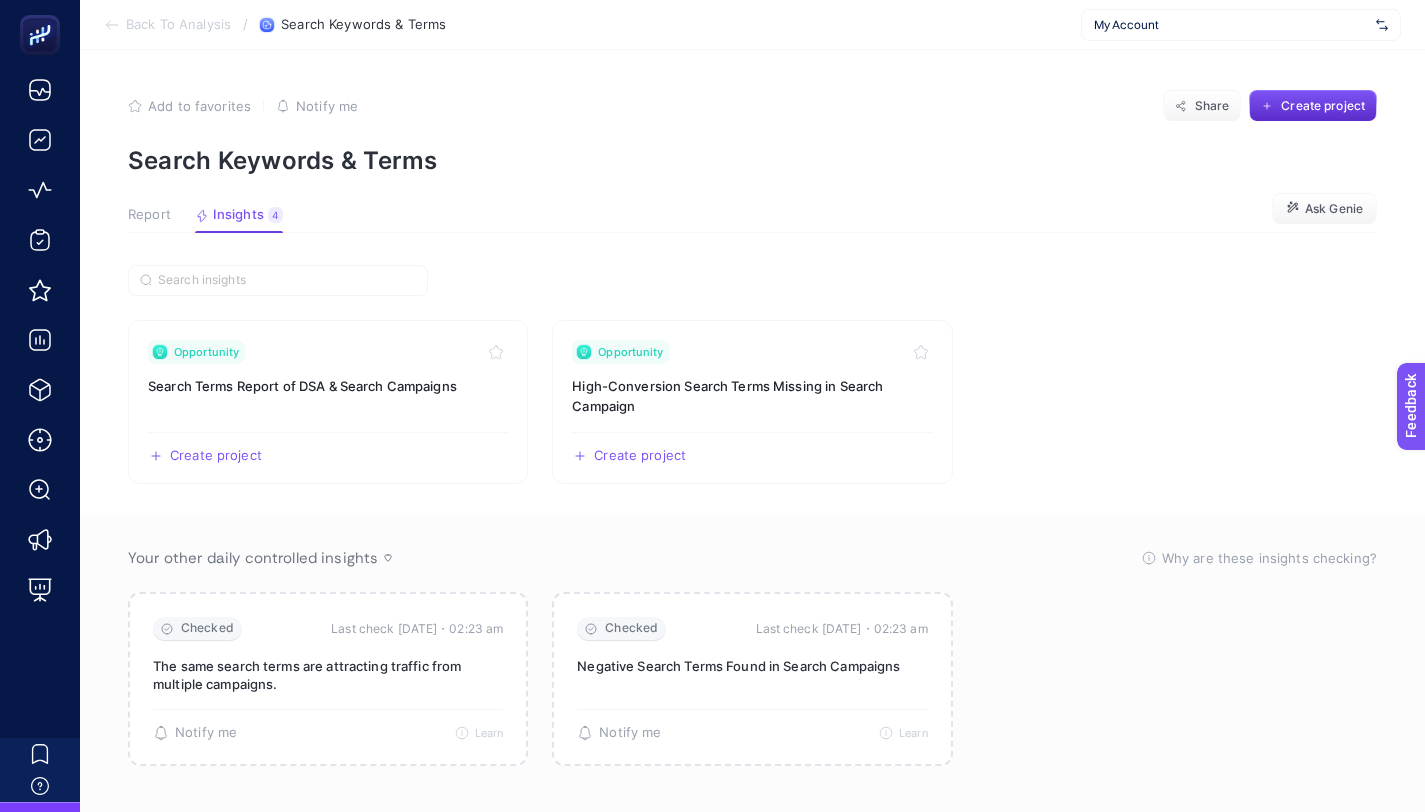 click on "Back To Analysis" at bounding box center (178, 25) 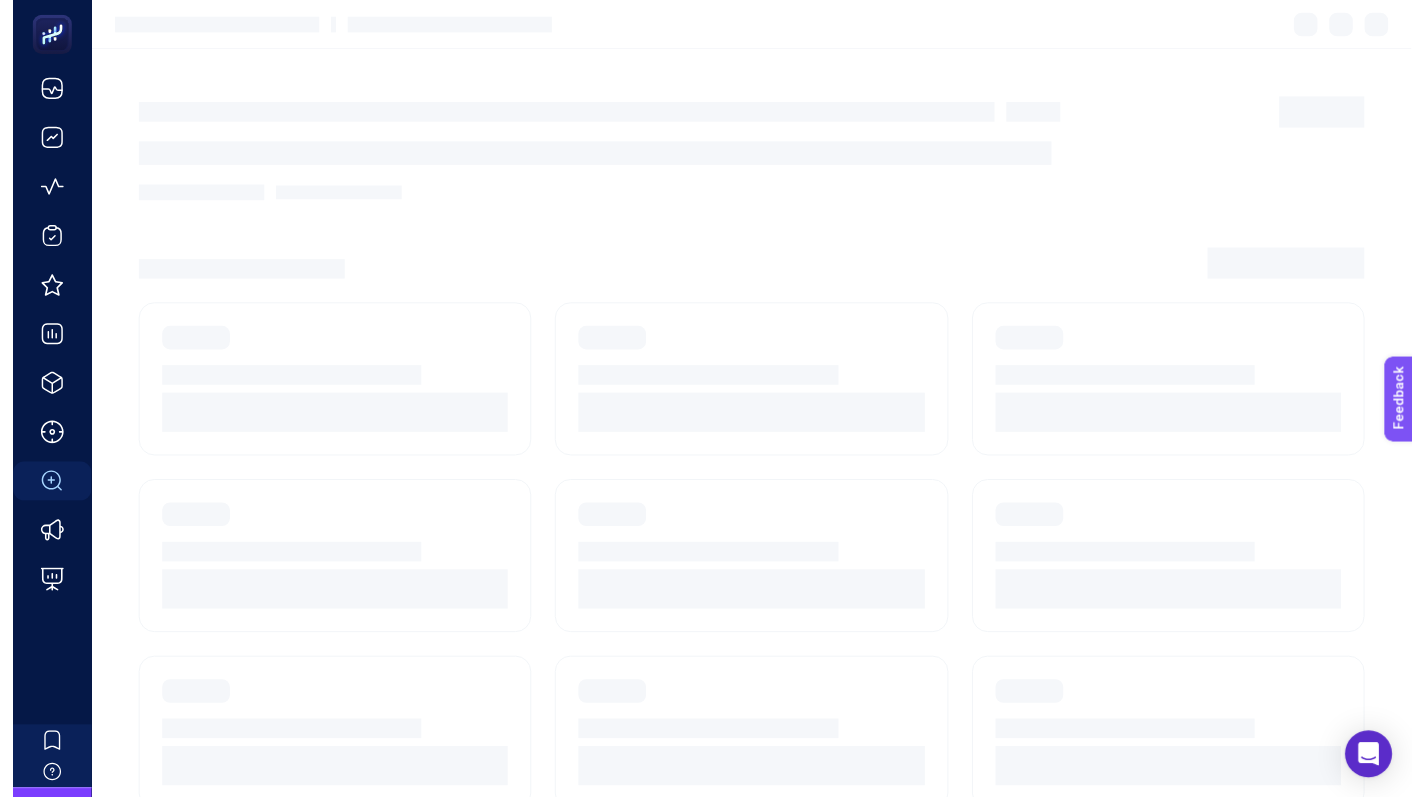 scroll, scrollTop: 184, scrollLeft: 0, axis: vertical 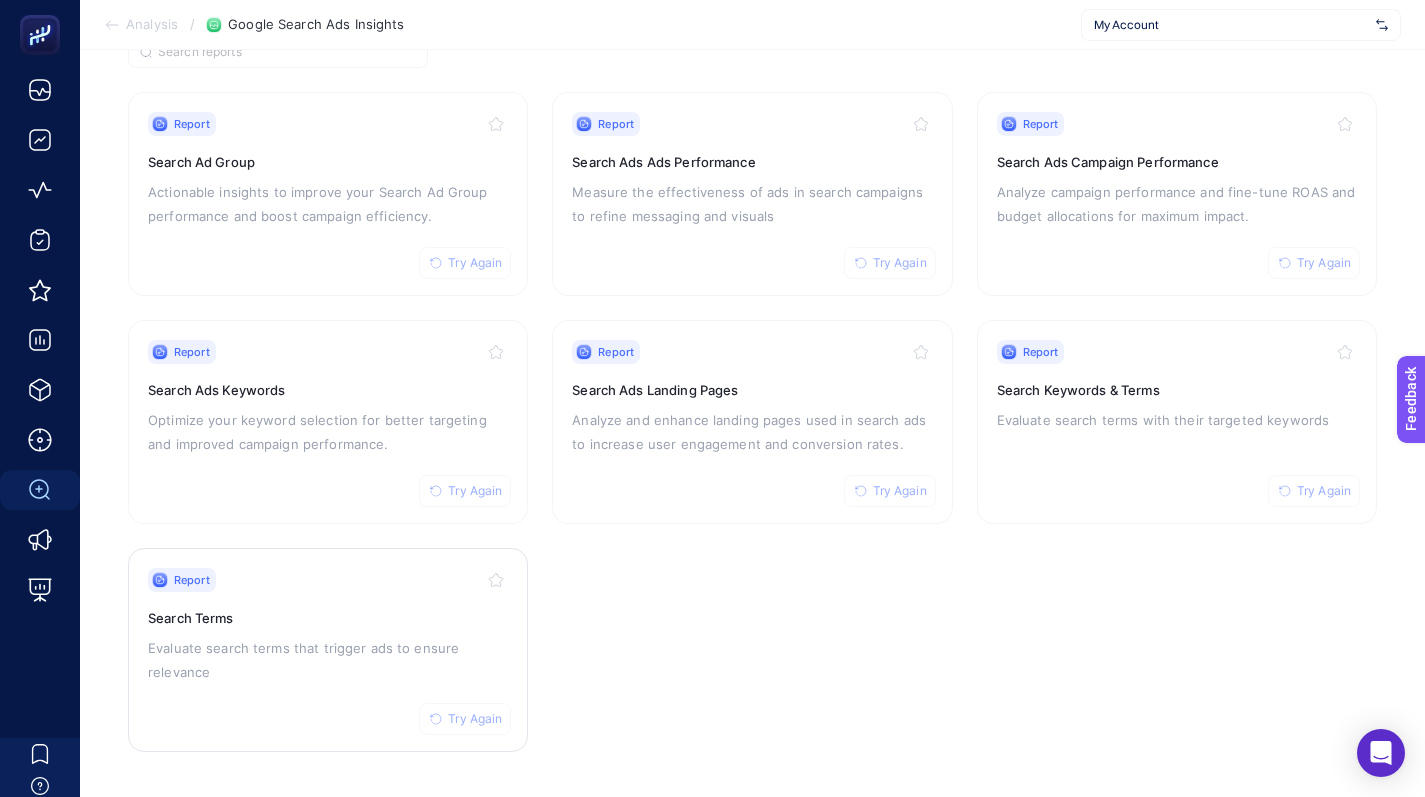 click on "Report Try Again Search Terms Evaluate search terms that trigger ads to ensure relevance" at bounding box center [328, 650] 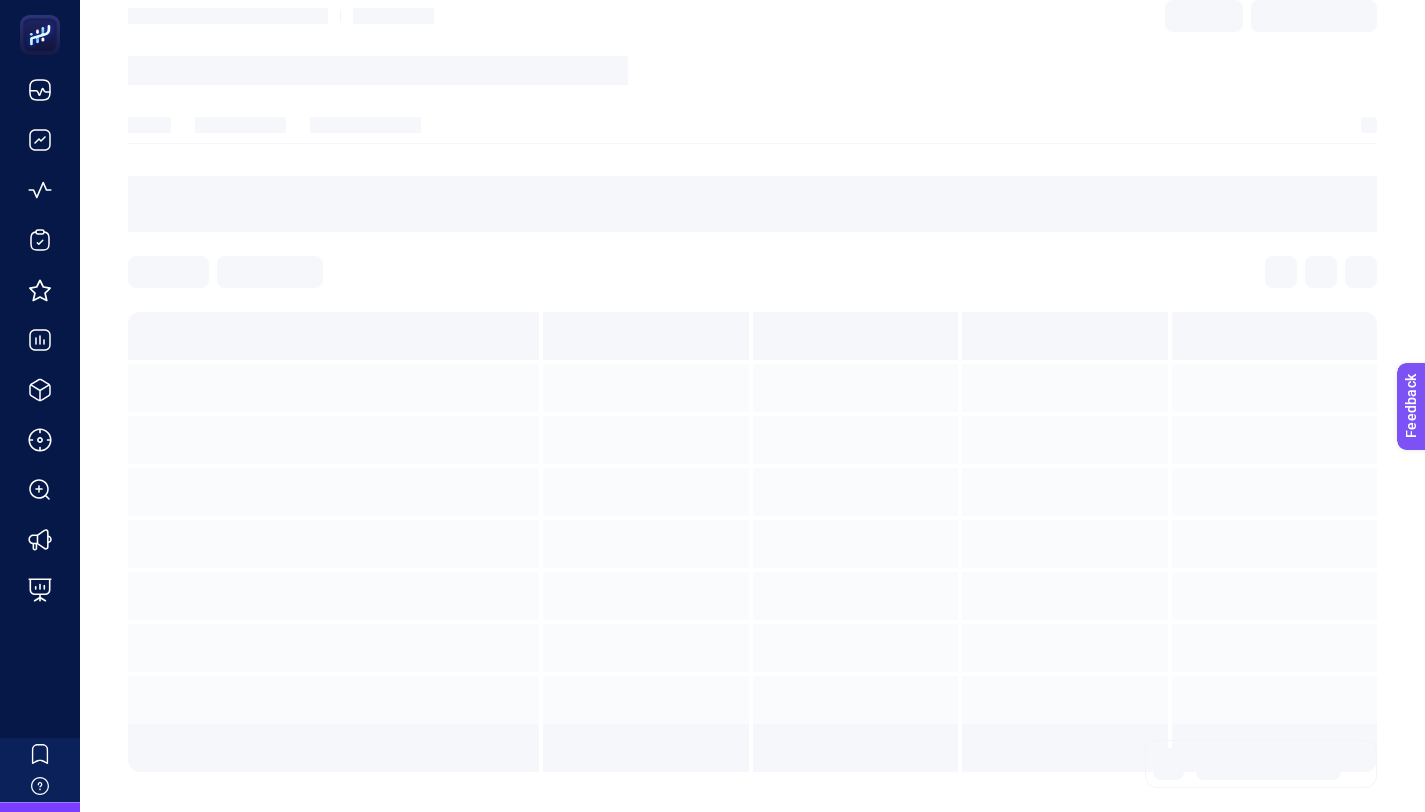 scroll, scrollTop: 0, scrollLeft: 0, axis: both 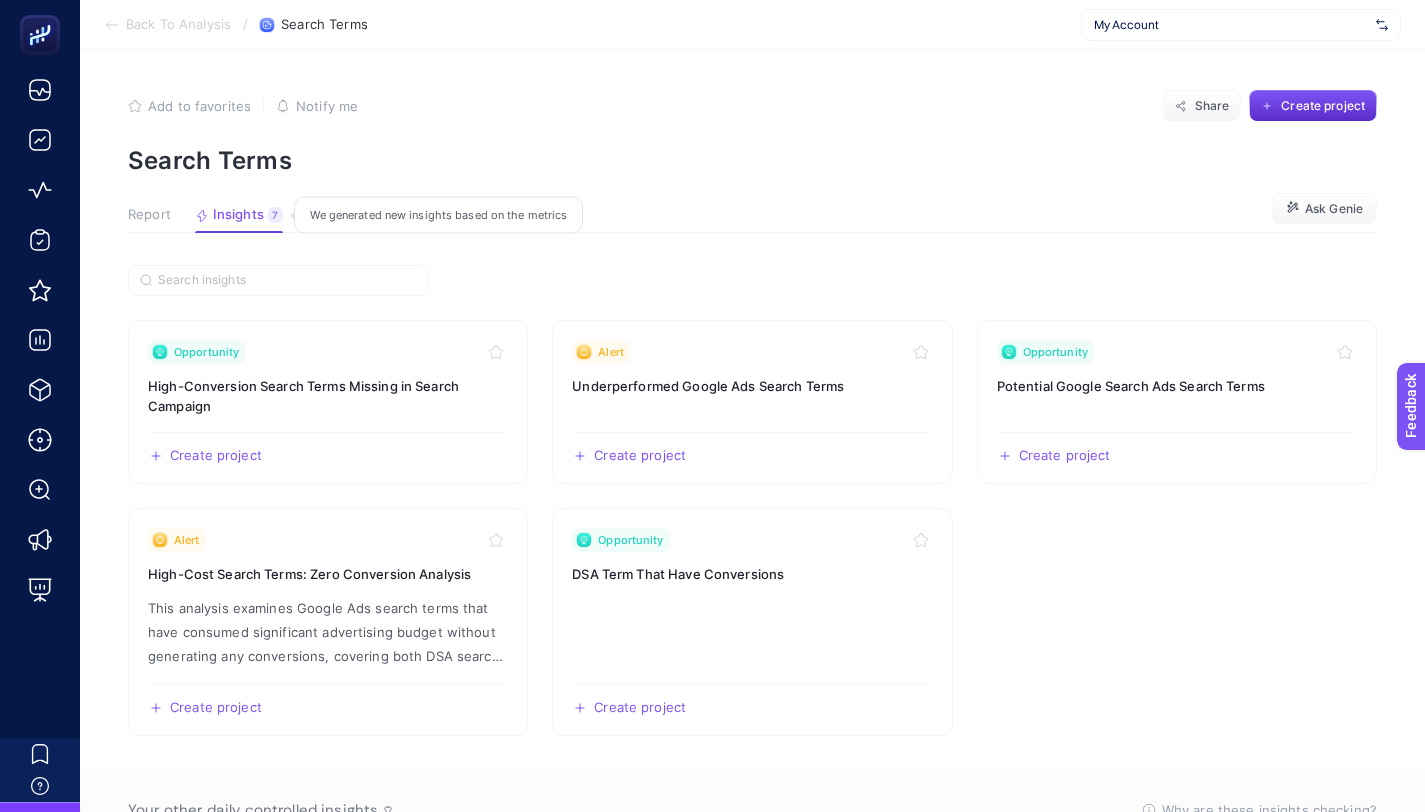 click on "Insights" at bounding box center (238, 215) 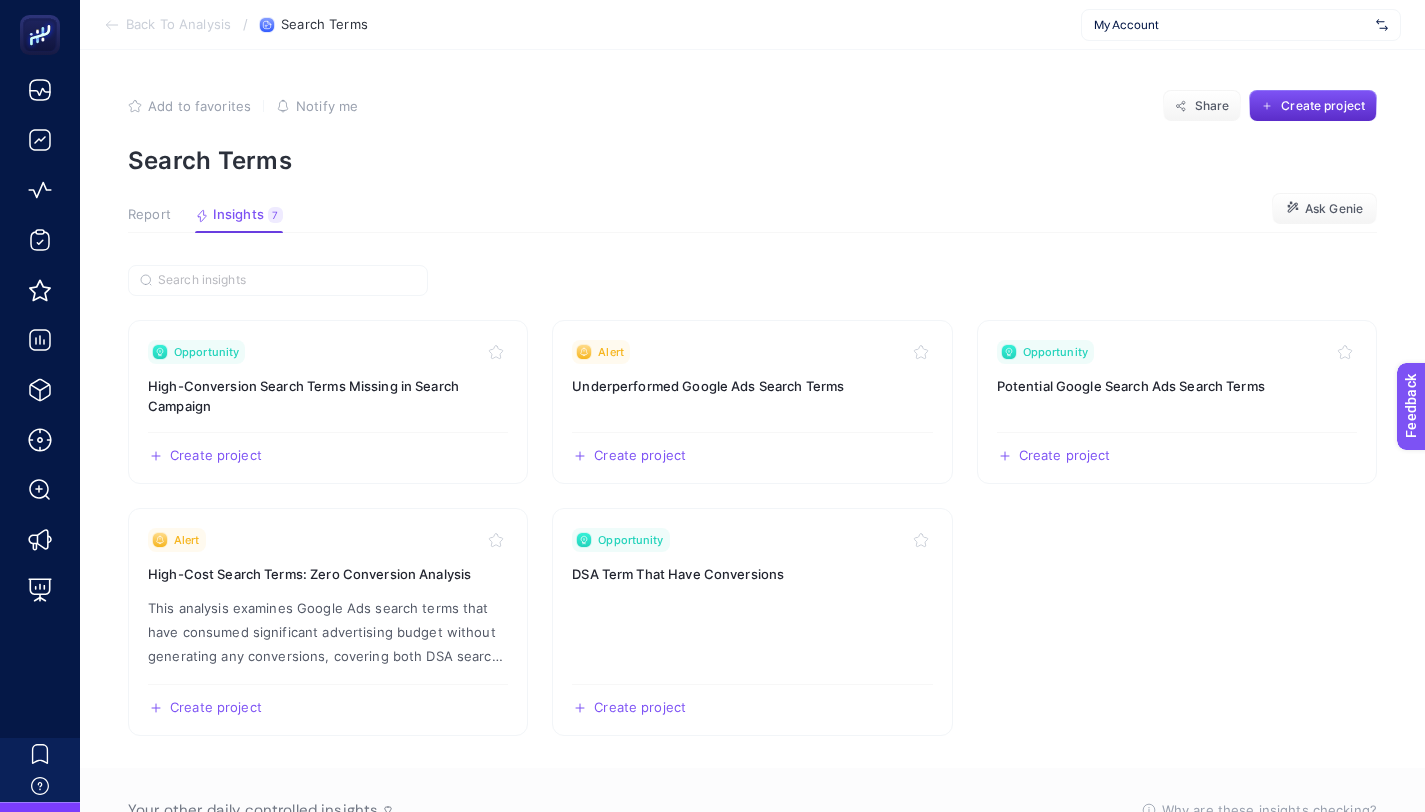 click on "Back To Analysis" at bounding box center (178, 25) 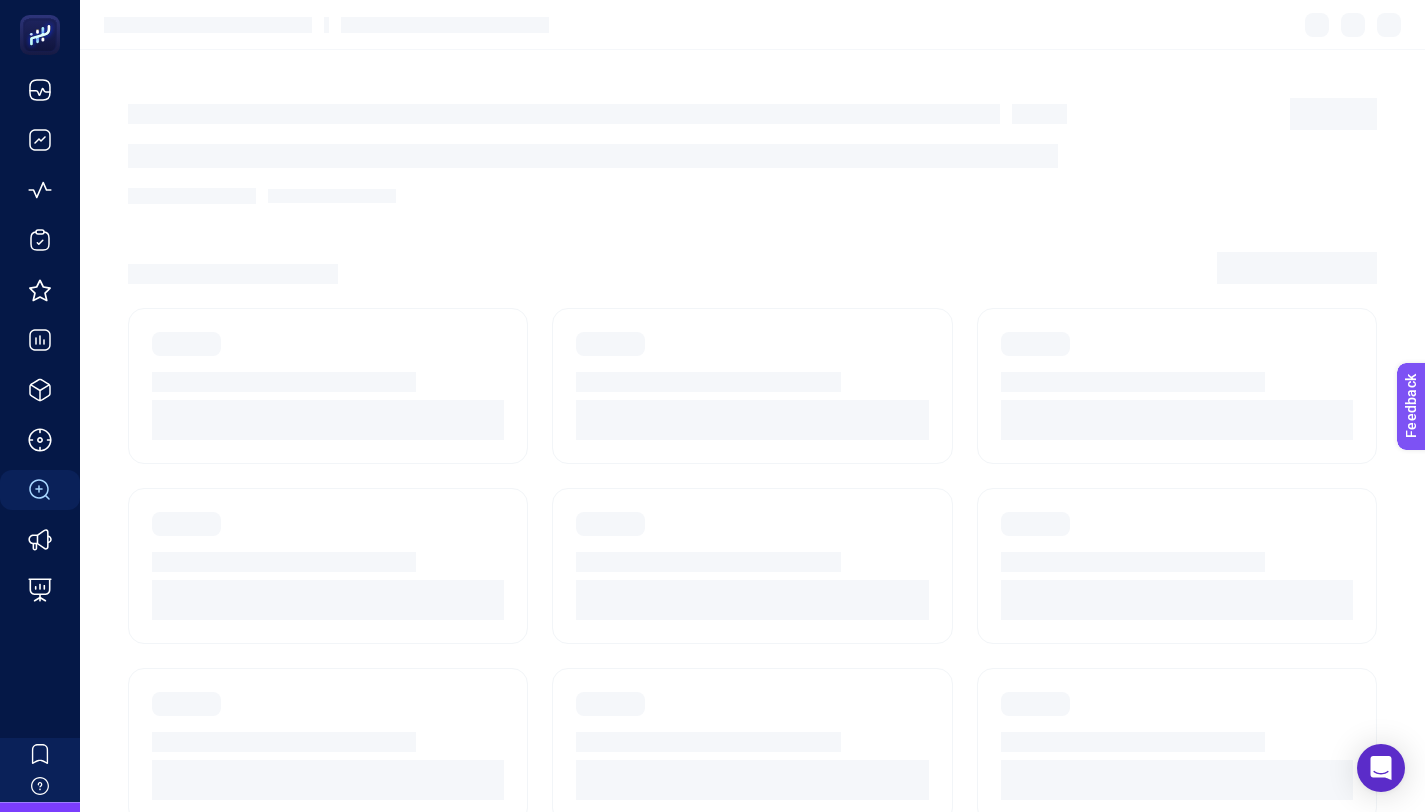 scroll, scrollTop: 184, scrollLeft: 0, axis: vertical 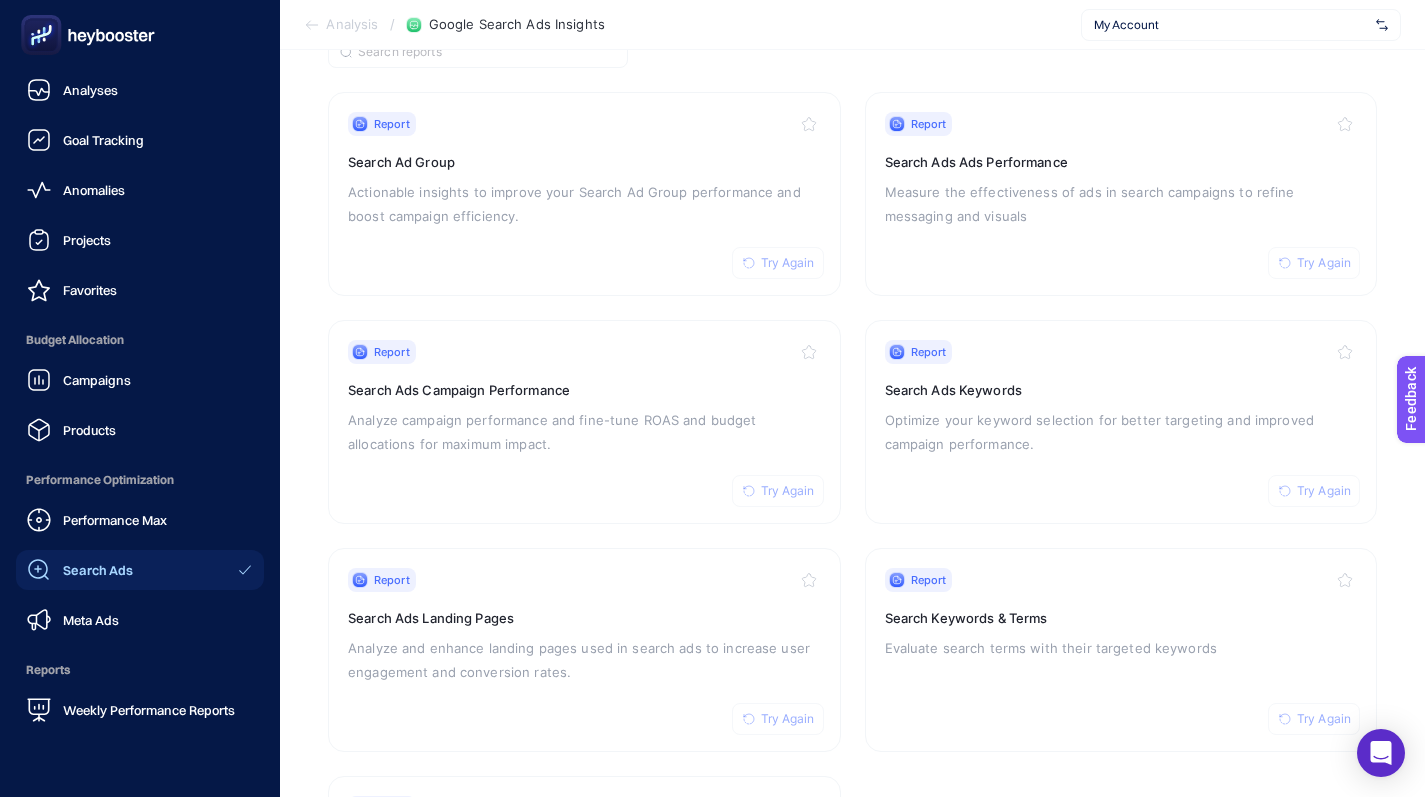 click 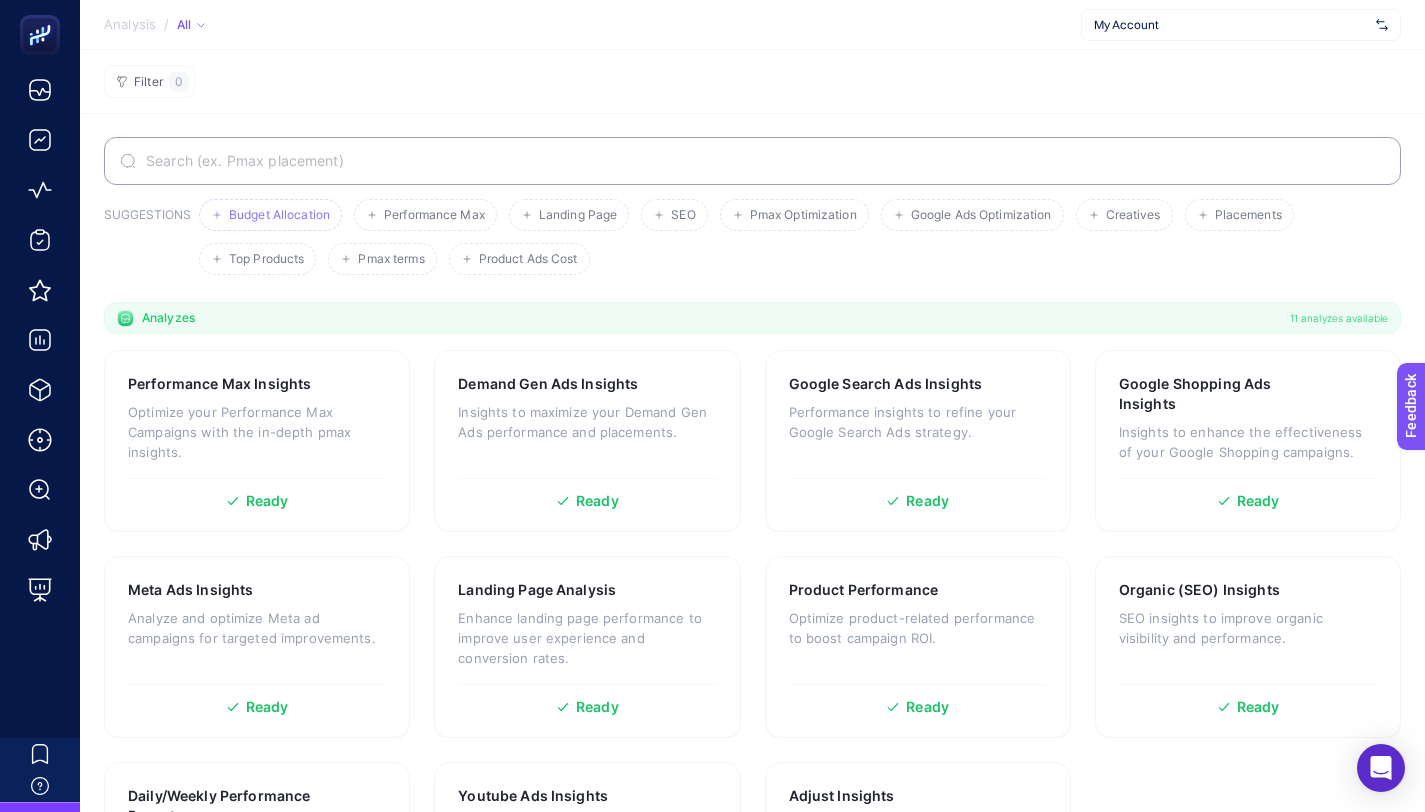 scroll, scrollTop: 0, scrollLeft: 0, axis: both 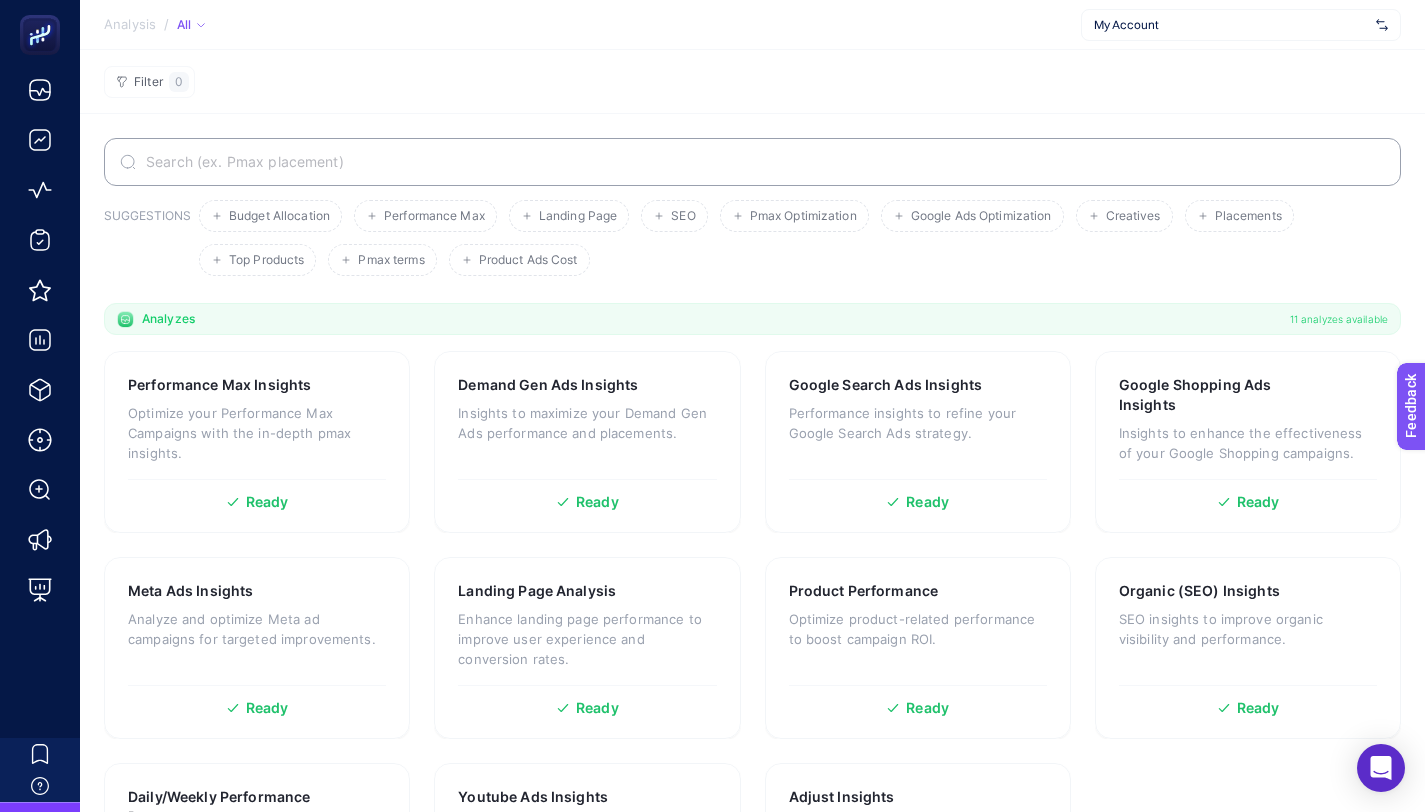 click at bounding box center [763, 162] 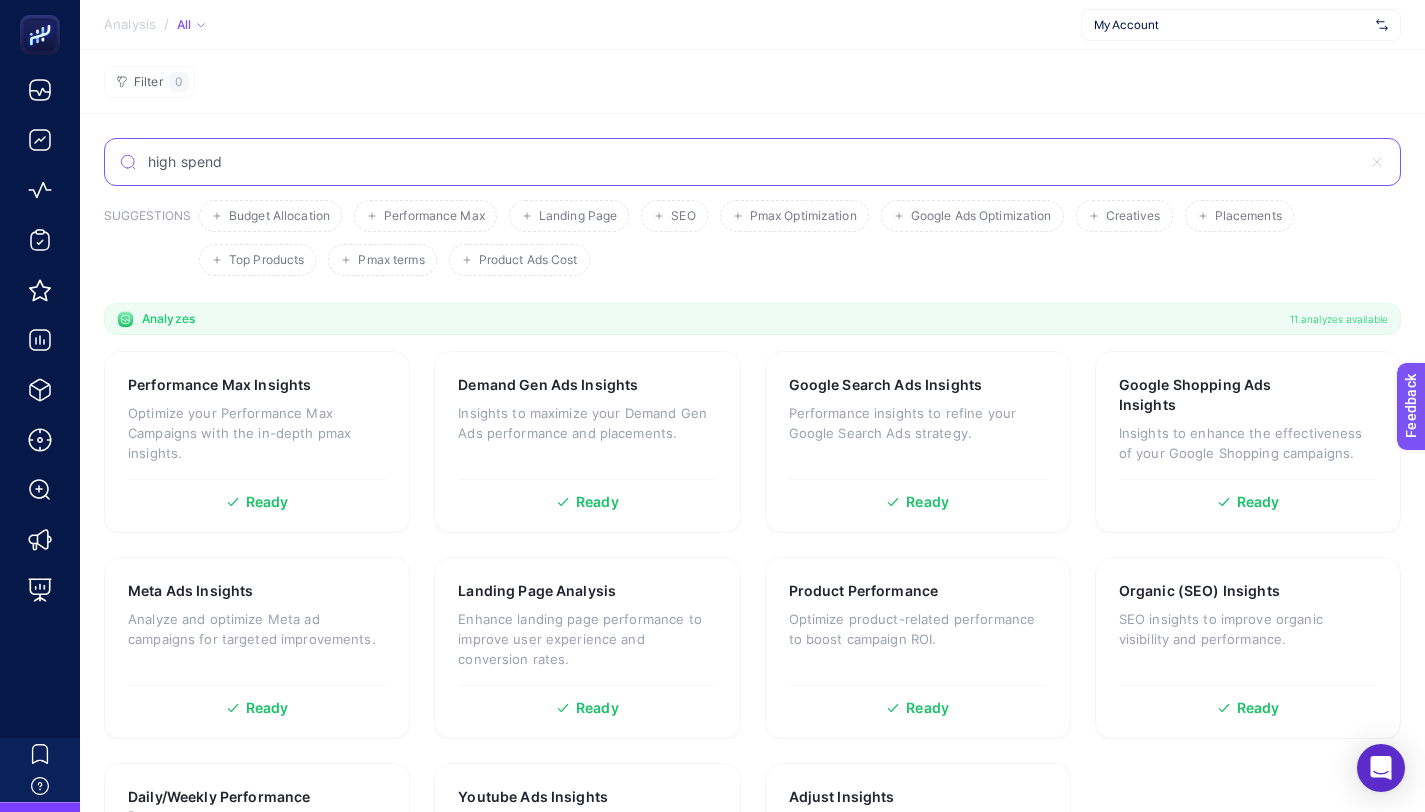 type on "high spend" 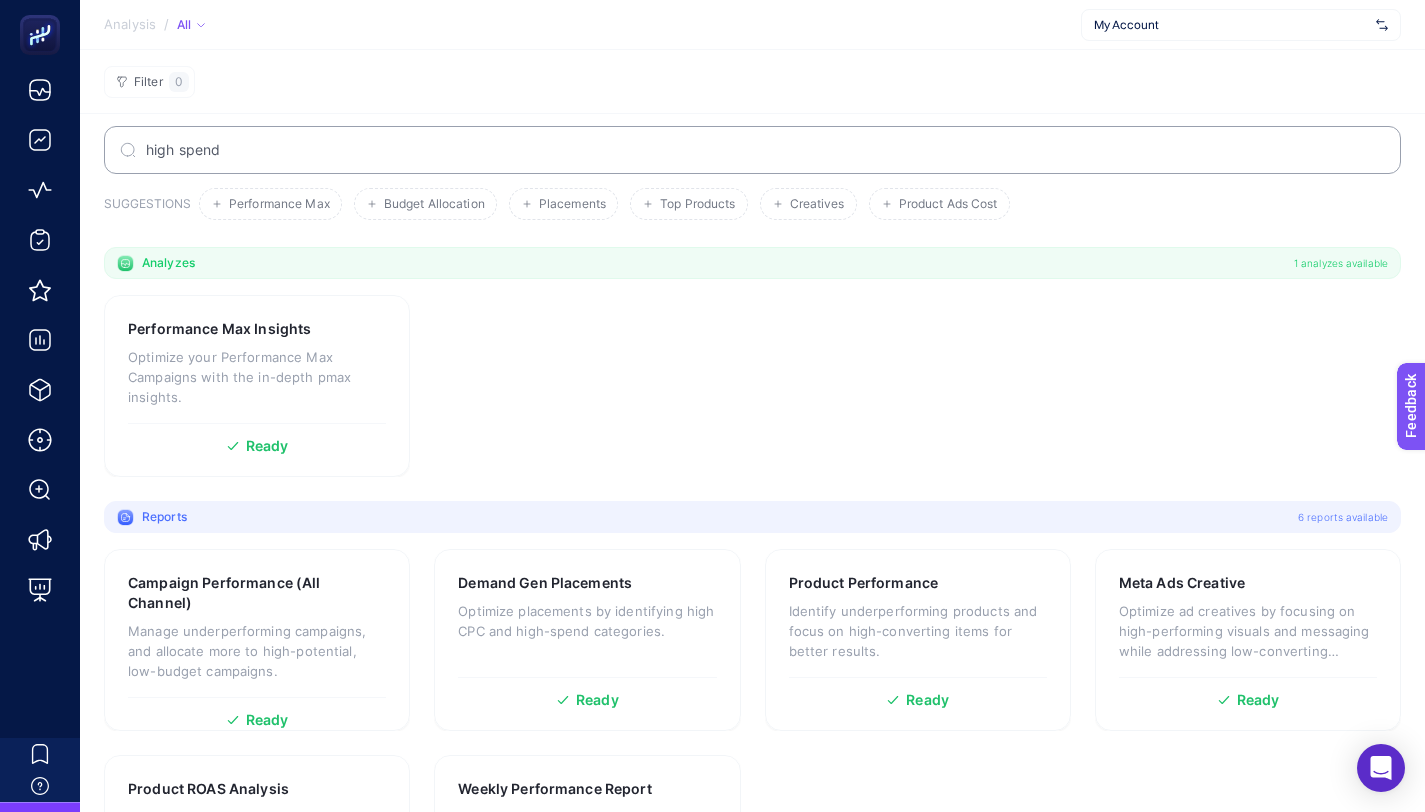 scroll, scrollTop: 0, scrollLeft: 0, axis: both 